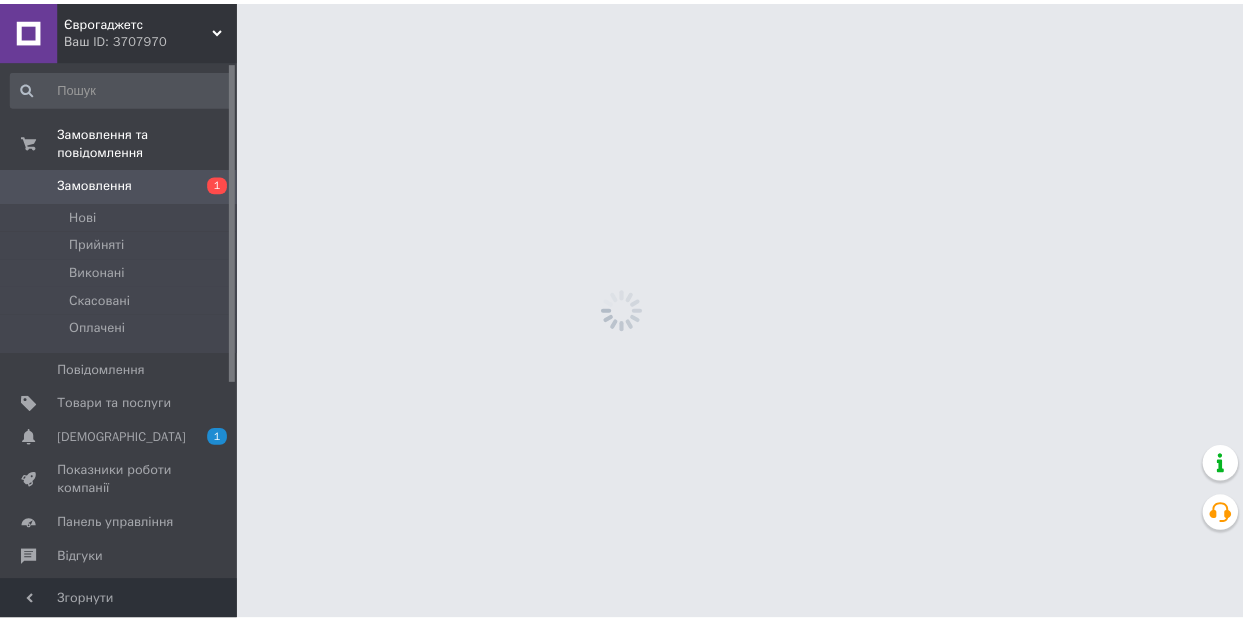 scroll, scrollTop: 0, scrollLeft: 0, axis: both 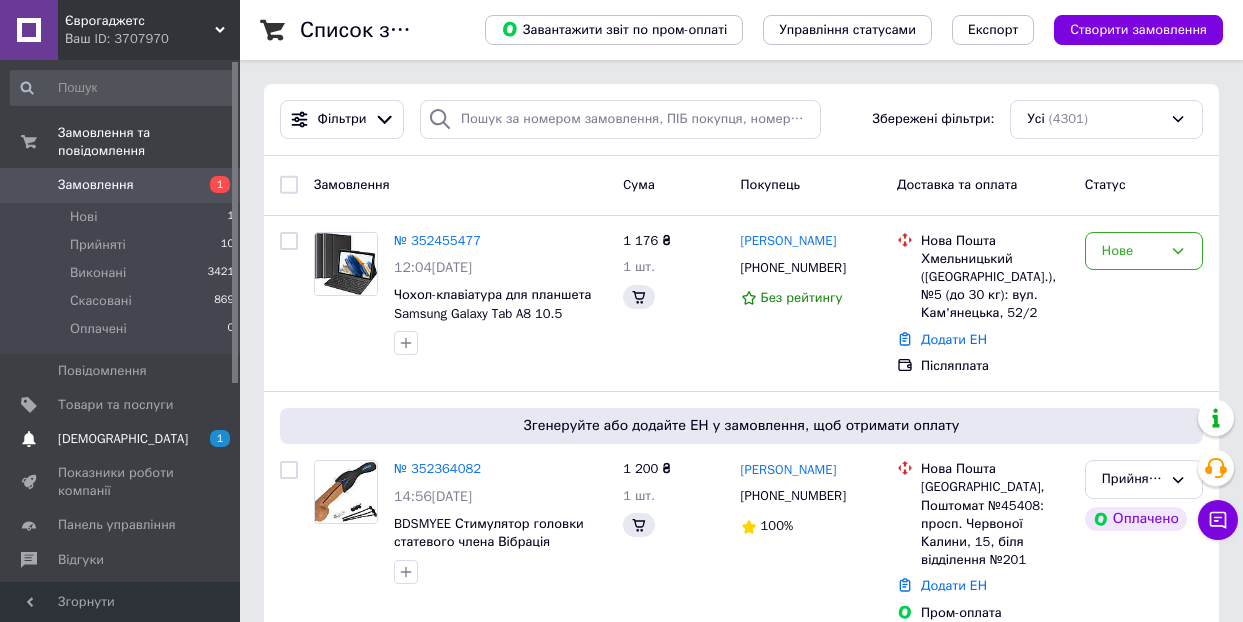 click on "[DEMOGRAPHIC_DATA]" at bounding box center [123, 439] 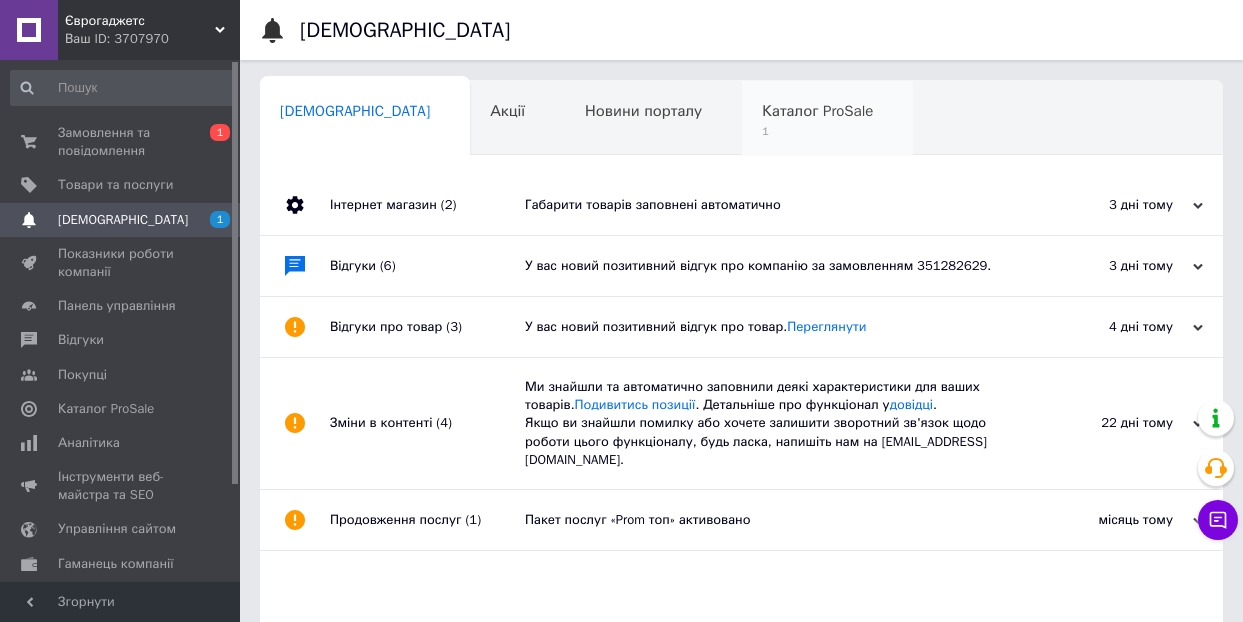 click on "Каталог ProSale" at bounding box center (817, 111) 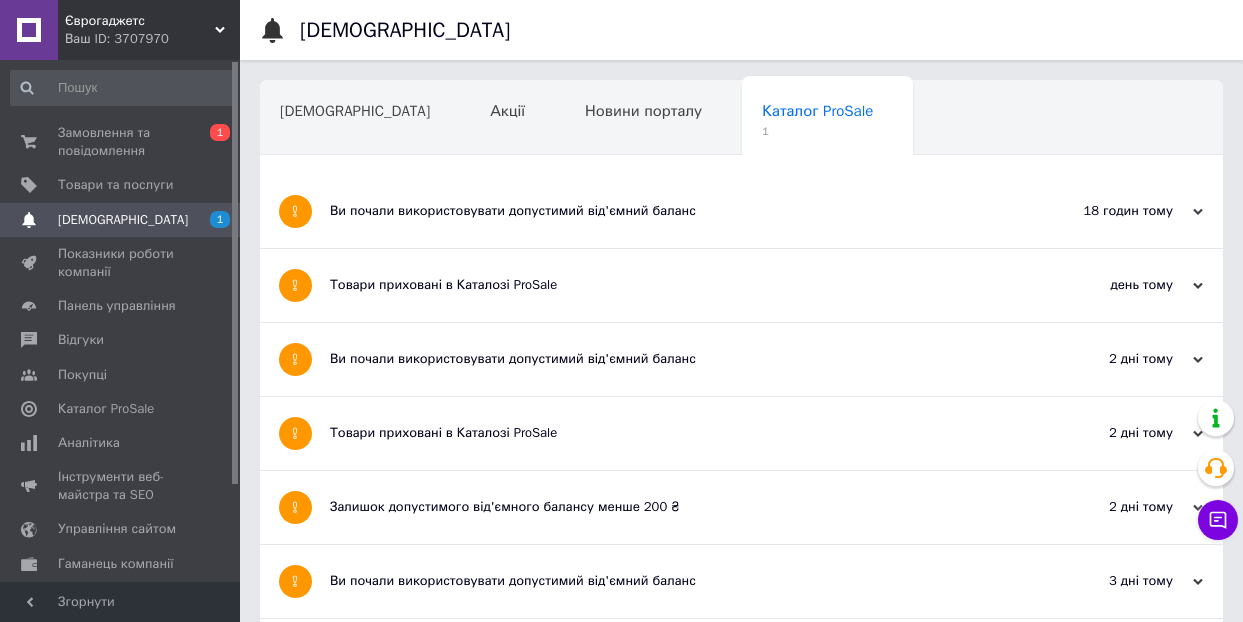 click on "Ви почали використовувати допустимий від'ємний баланс" at bounding box center (666, 211) 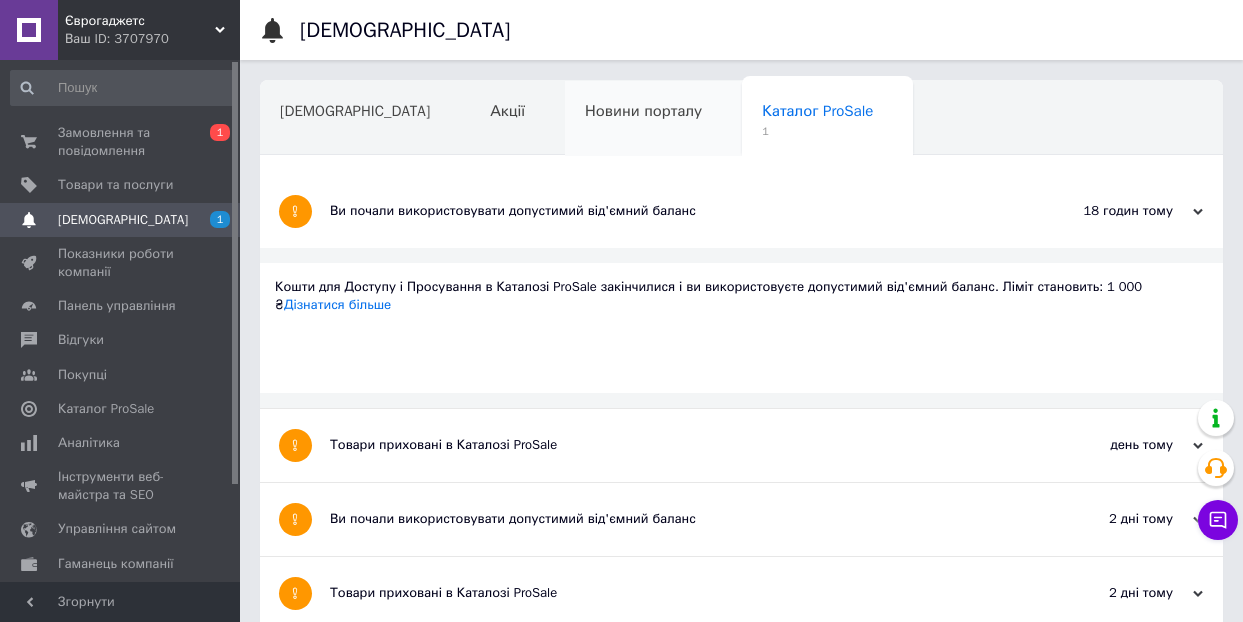 click on "Новини порталу" at bounding box center [653, 119] 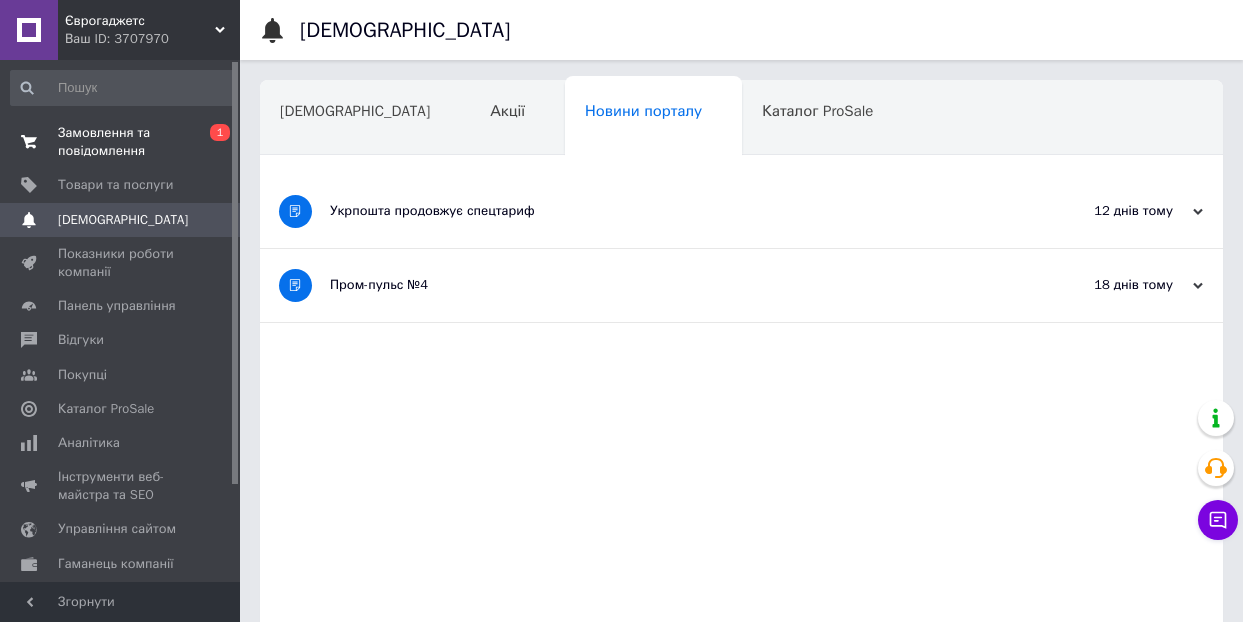 click on "Замовлення та повідомлення" at bounding box center (121, 142) 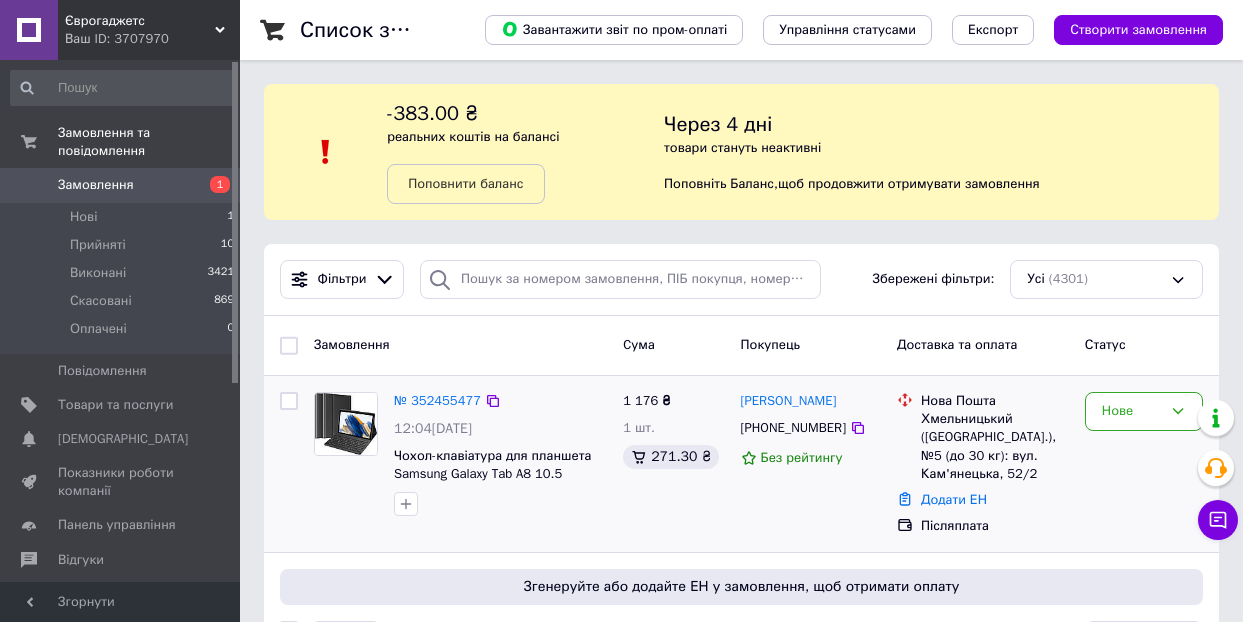 scroll, scrollTop: 200, scrollLeft: 0, axis: vertical 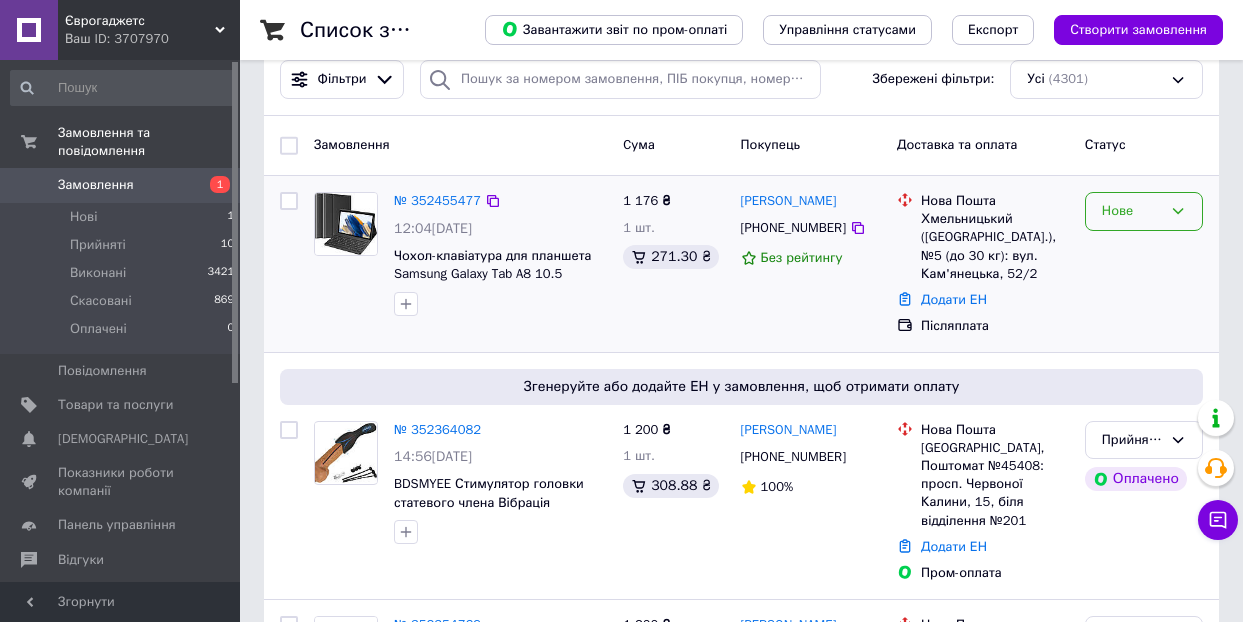 click on "Нове" at bounding box center (1144, 211) 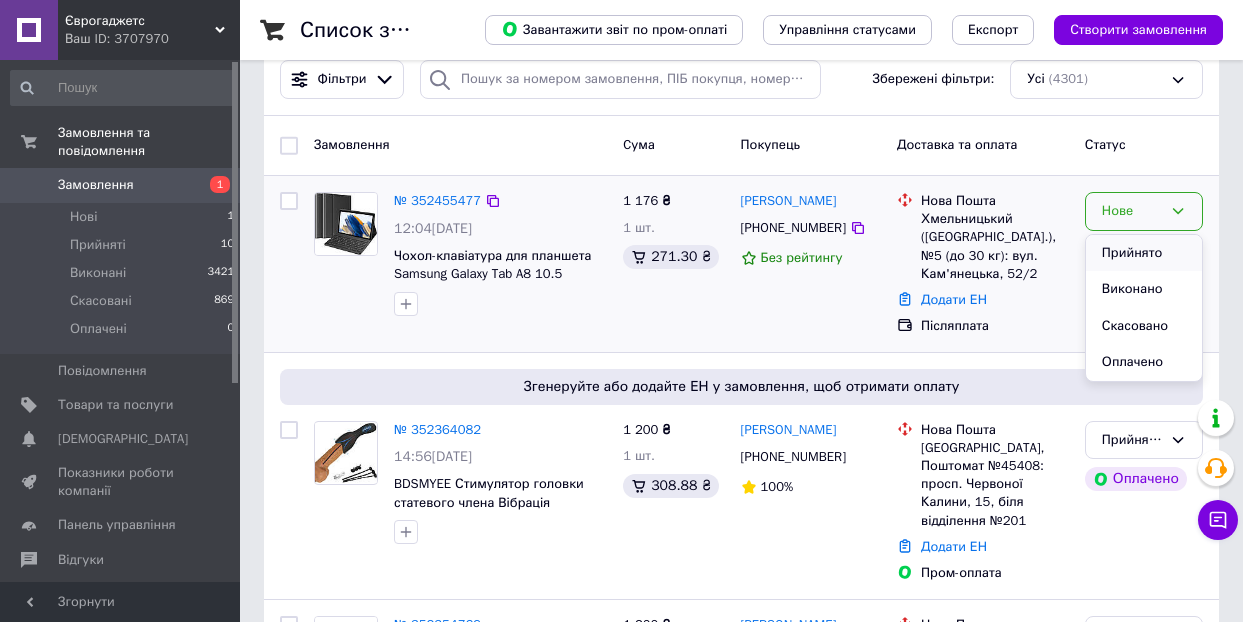 click on "Прийнято" at bounding box center [1144, 253] 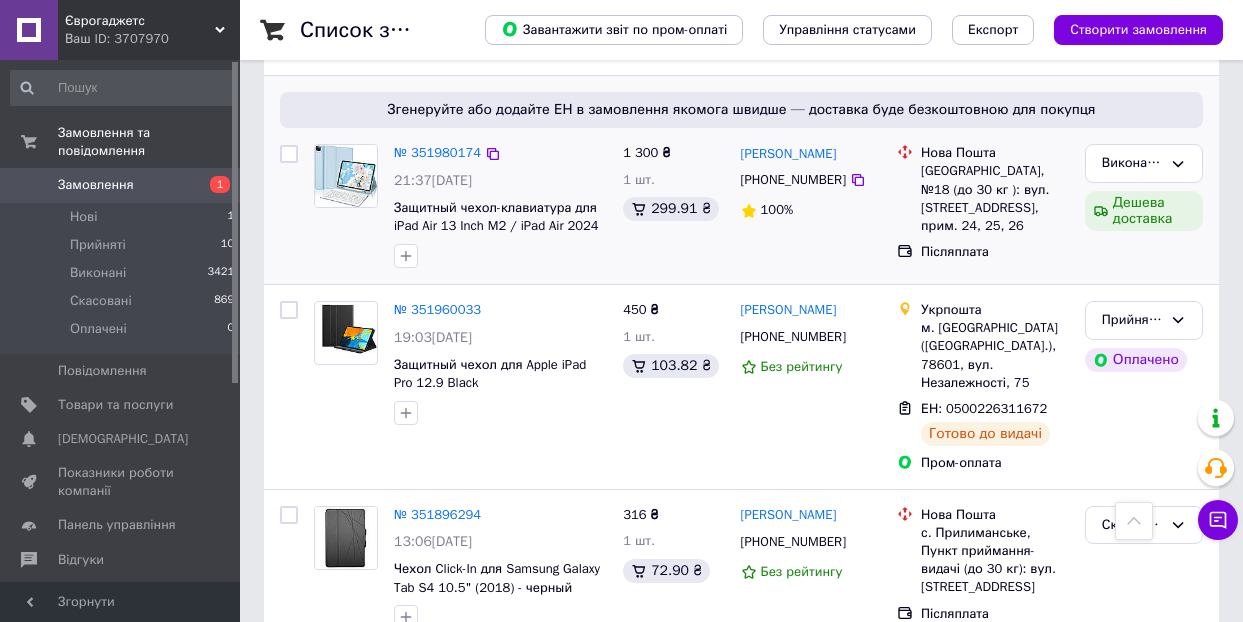scroll, scrollTop: 1200, scrollLeft: 0, axis: vertical 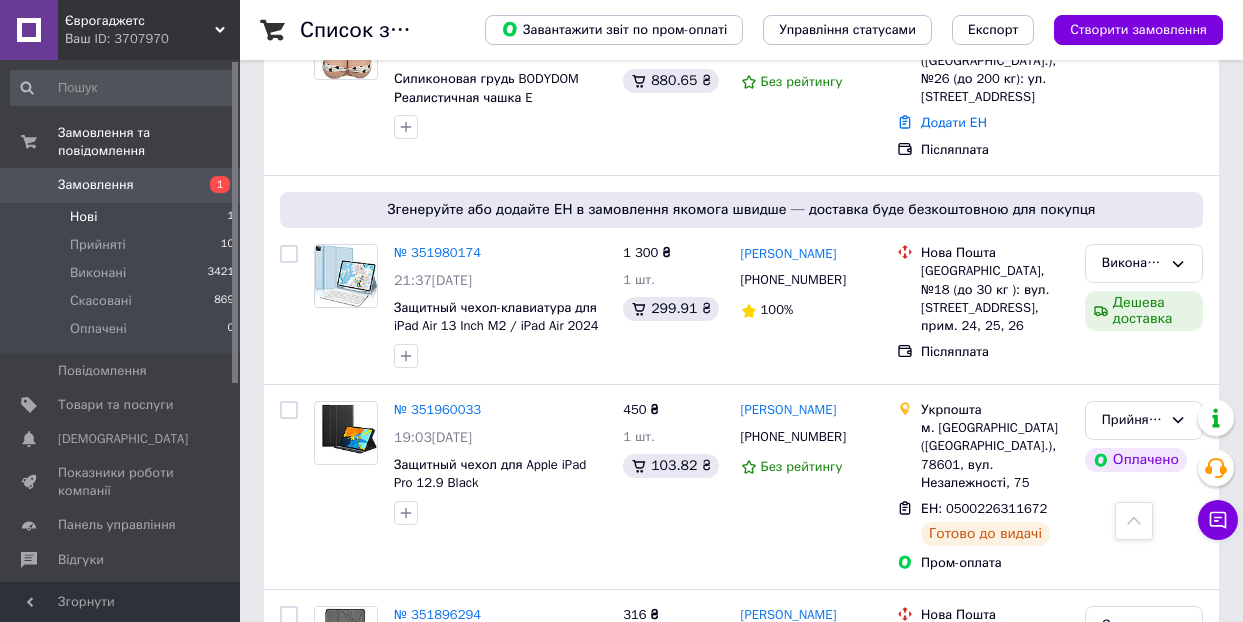 click on "Нові 1" at bounding box center [123, 217] 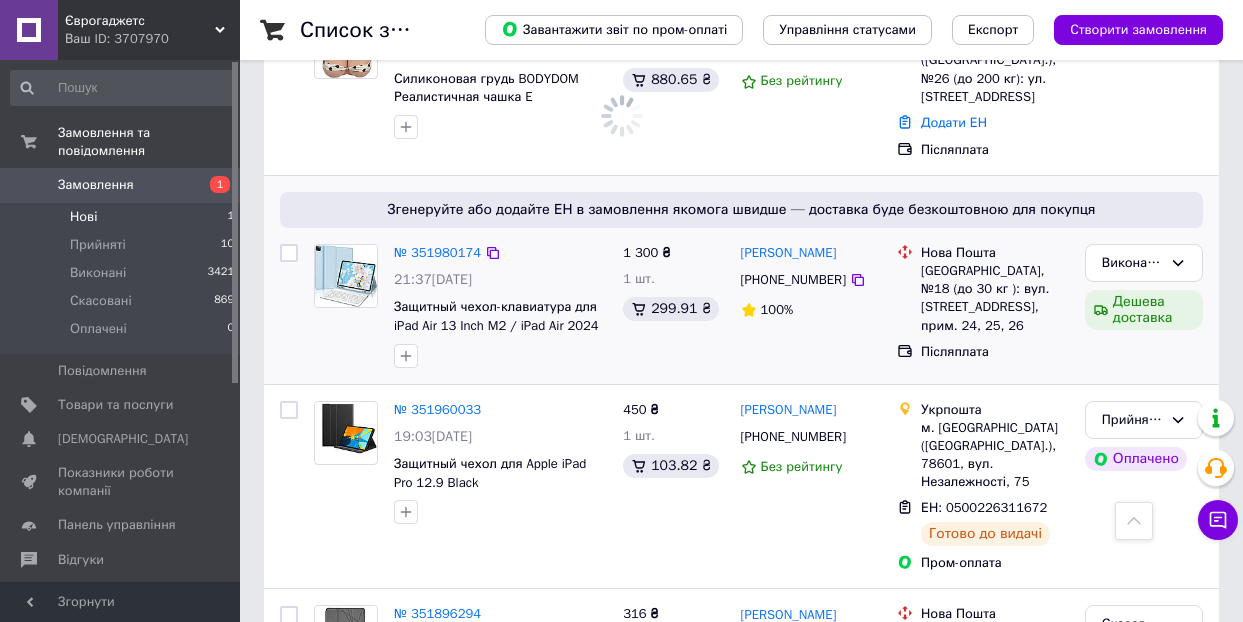 scroll, scrollTop: 0, scrollLeft: 0, axis: both 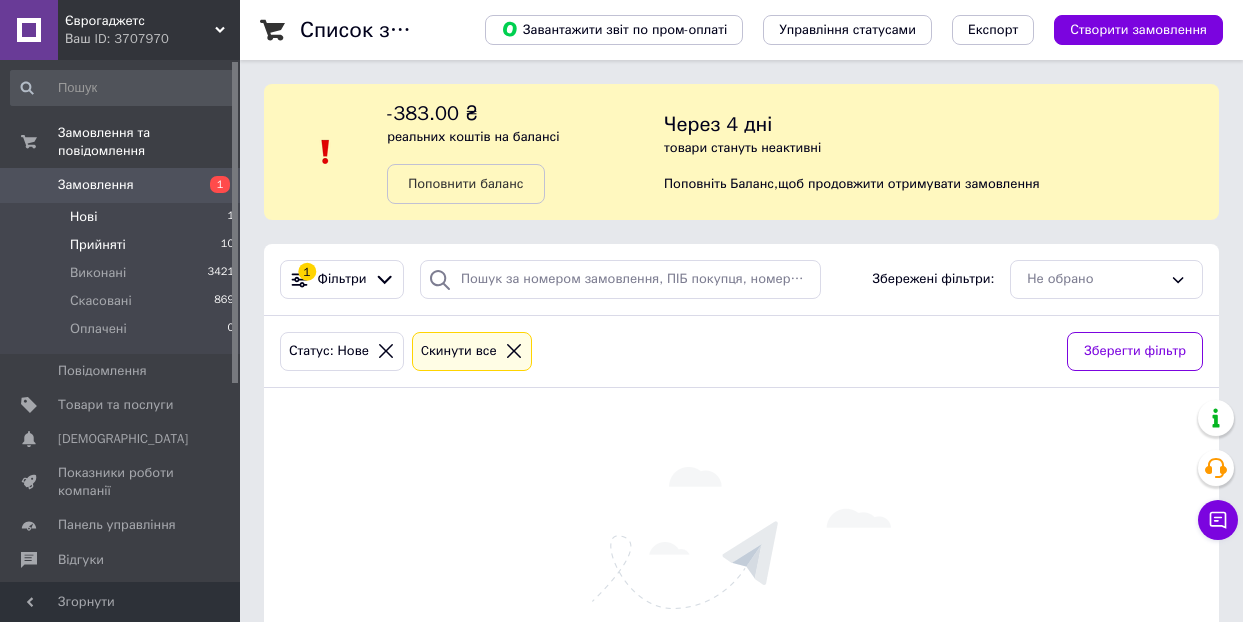 click on "Прийняті" at bounding box center (98, 245) 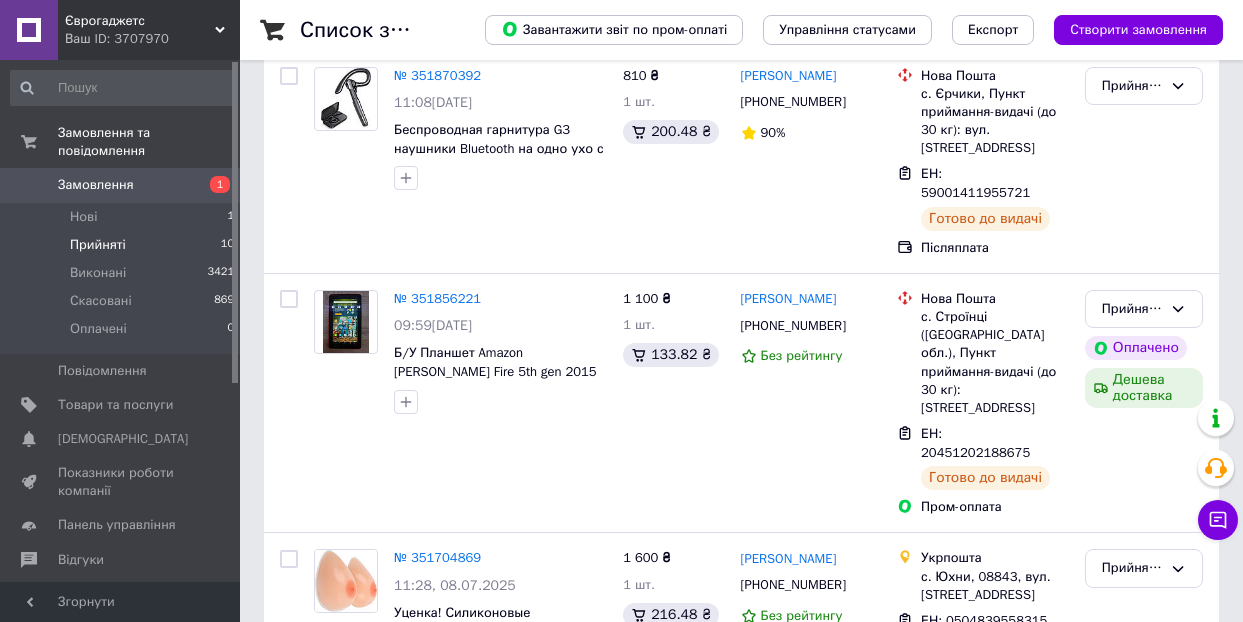 scroll, scrollTop: 1983, scrollLeft: 0, axis: vertical 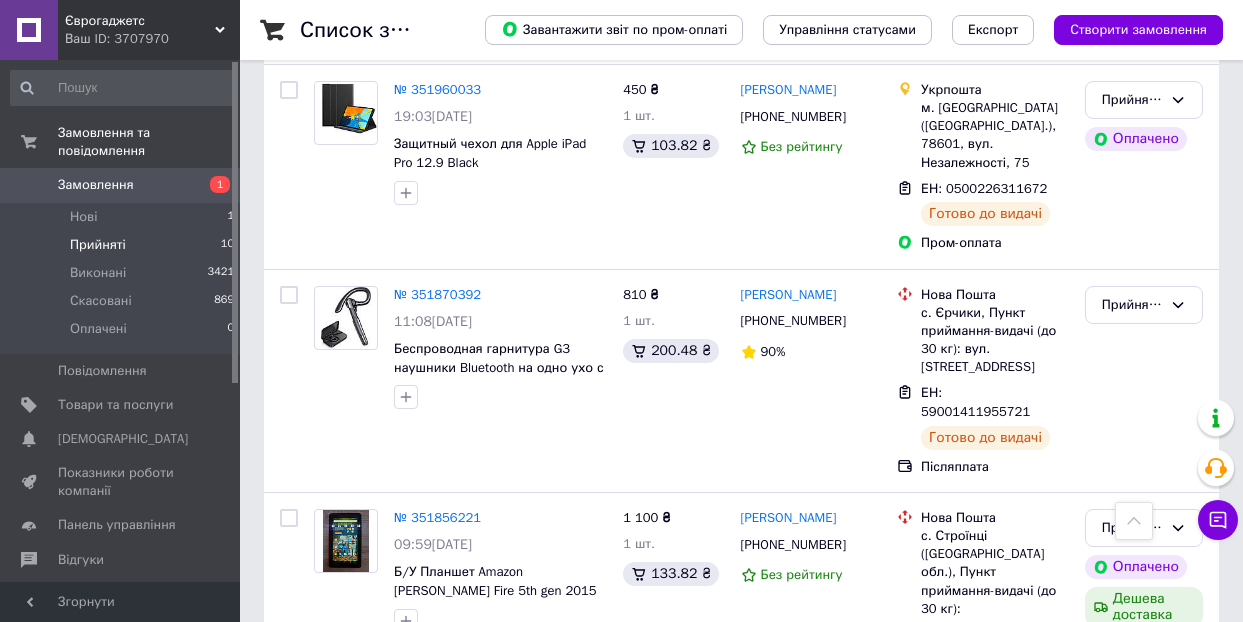 click on "Прийняті" at bounding box center (98, 245) 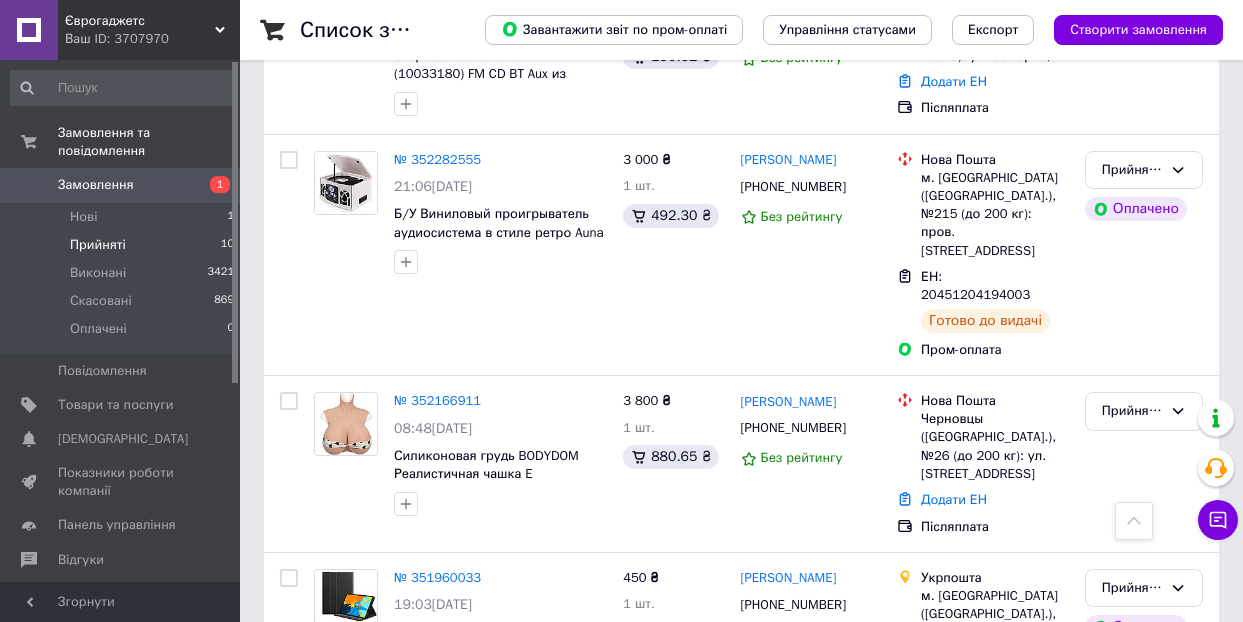 scroll, scrollTop: 900, scrollLeft: 0, axis: vertical 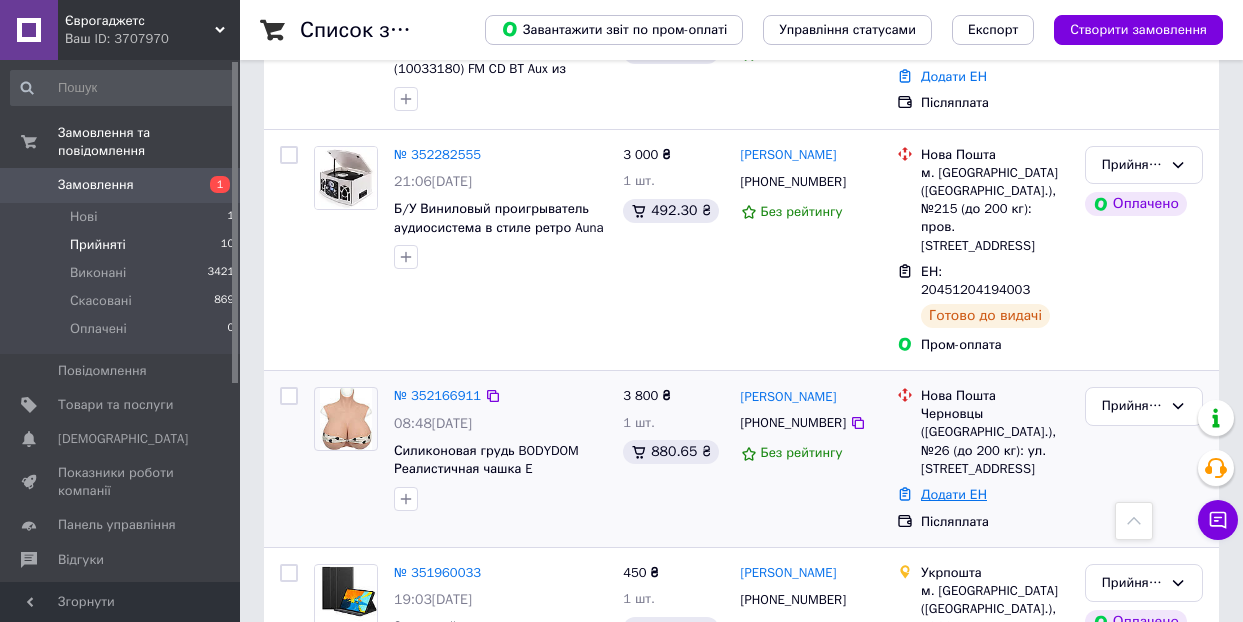 click on "Додати ЕН" at bounding box center (954, 494) 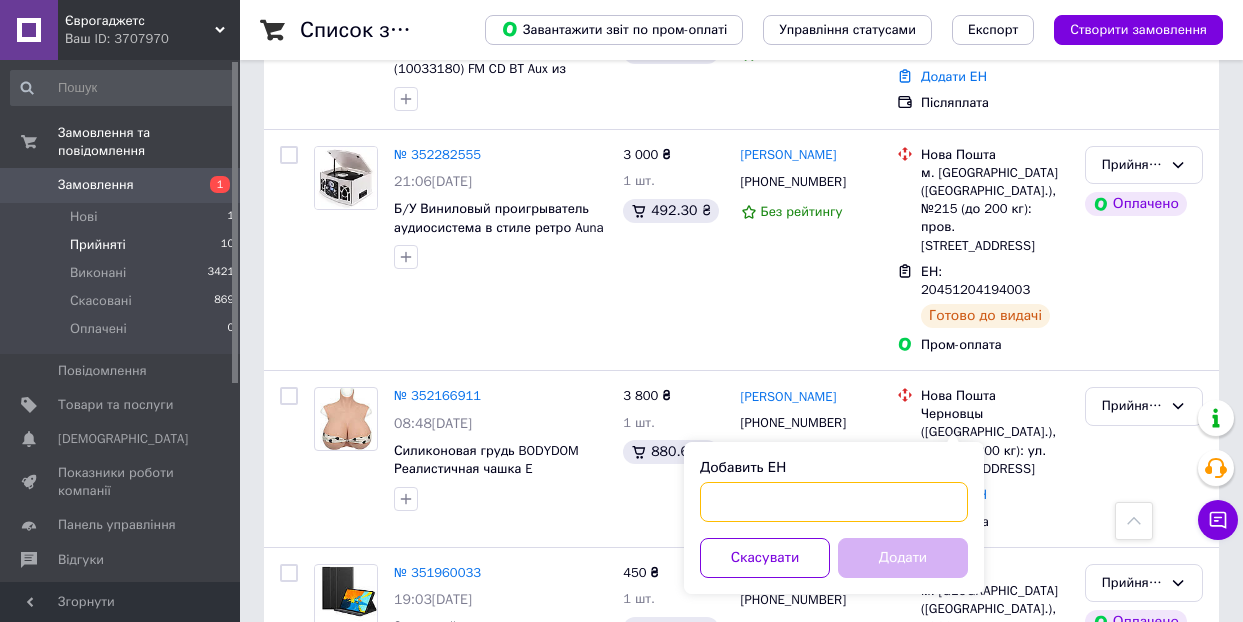 click on "Добавить ЕН" at bounding box center [834, 502] 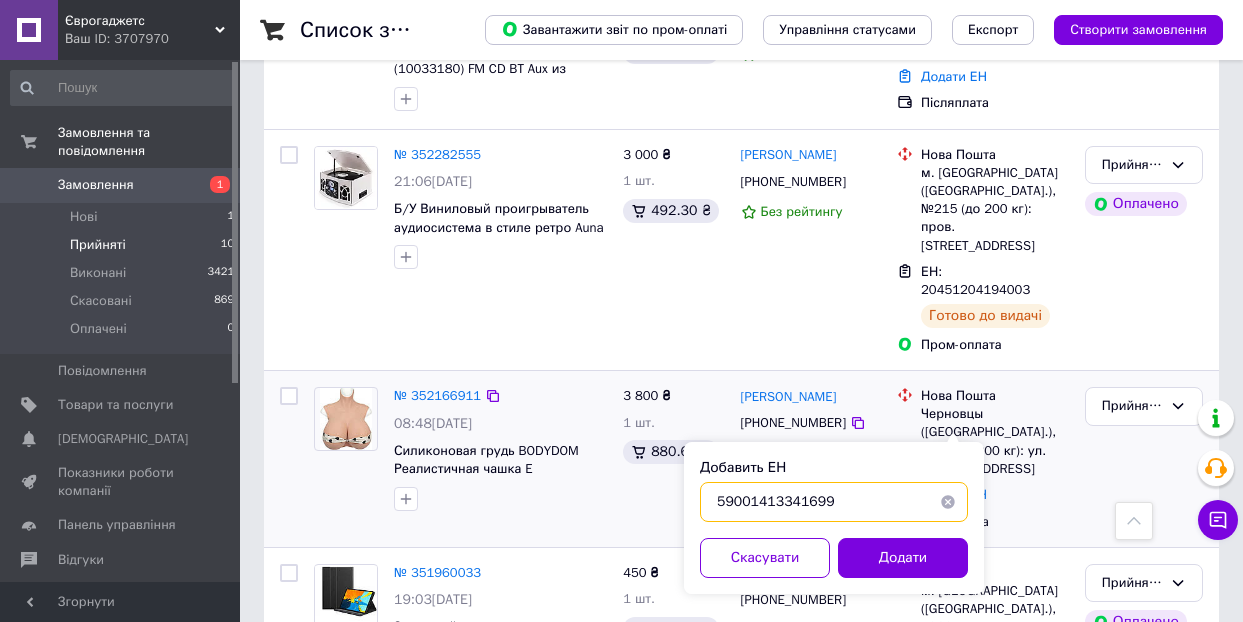 type on "59001413341699" 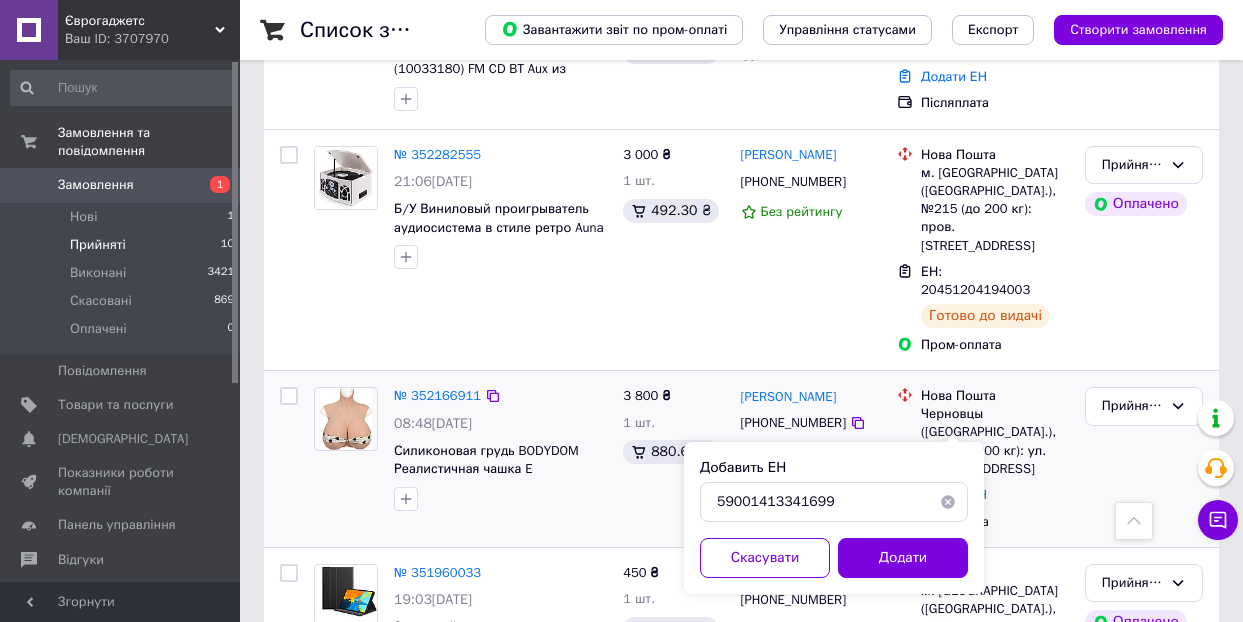 click on "Додати" at bounding box center [903, 558] 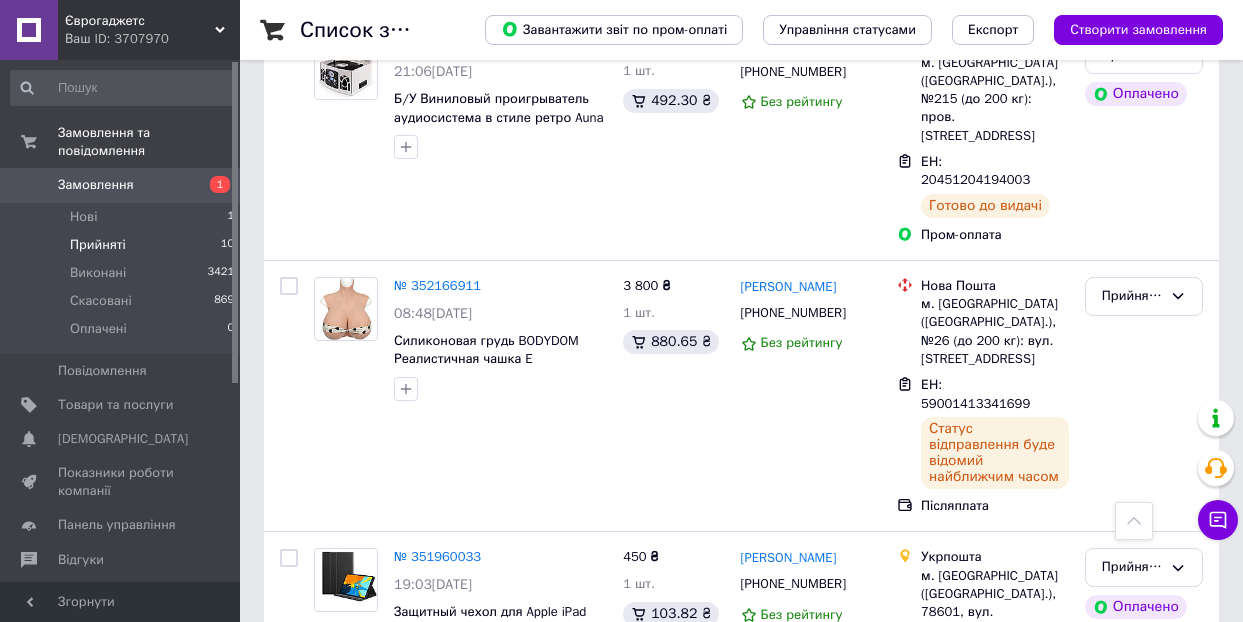 scroll, scrollTop: 1043, scrollLeft: 0, axis: vertical 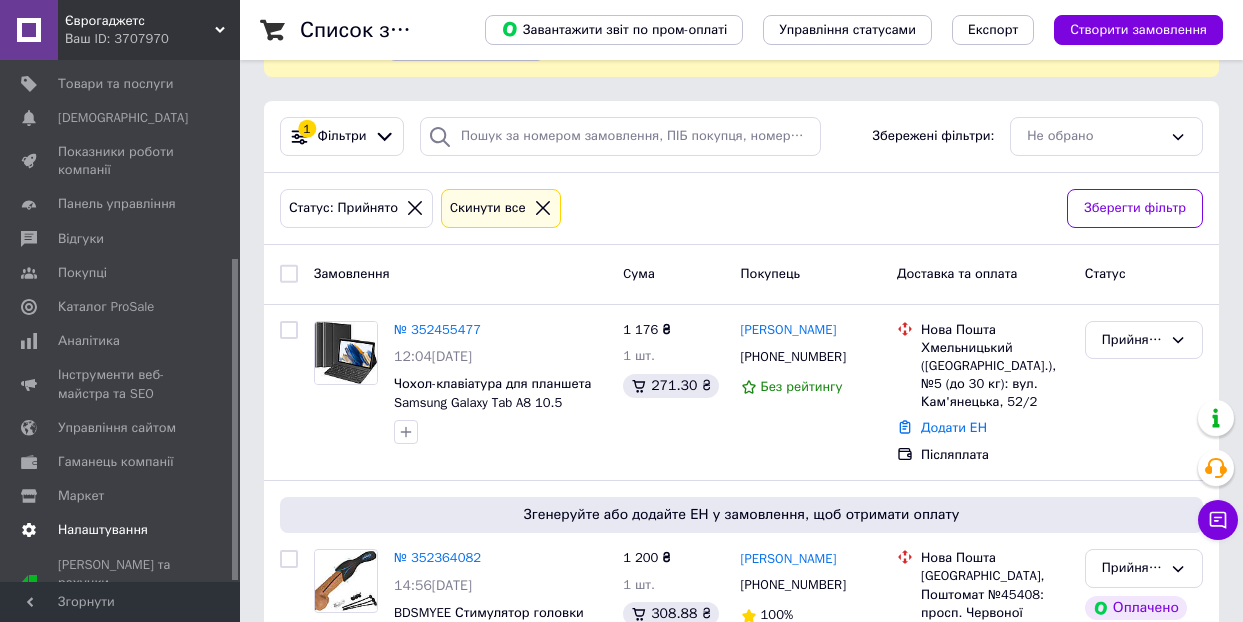 click on "Налаштування" at bounding box center [103, 530] 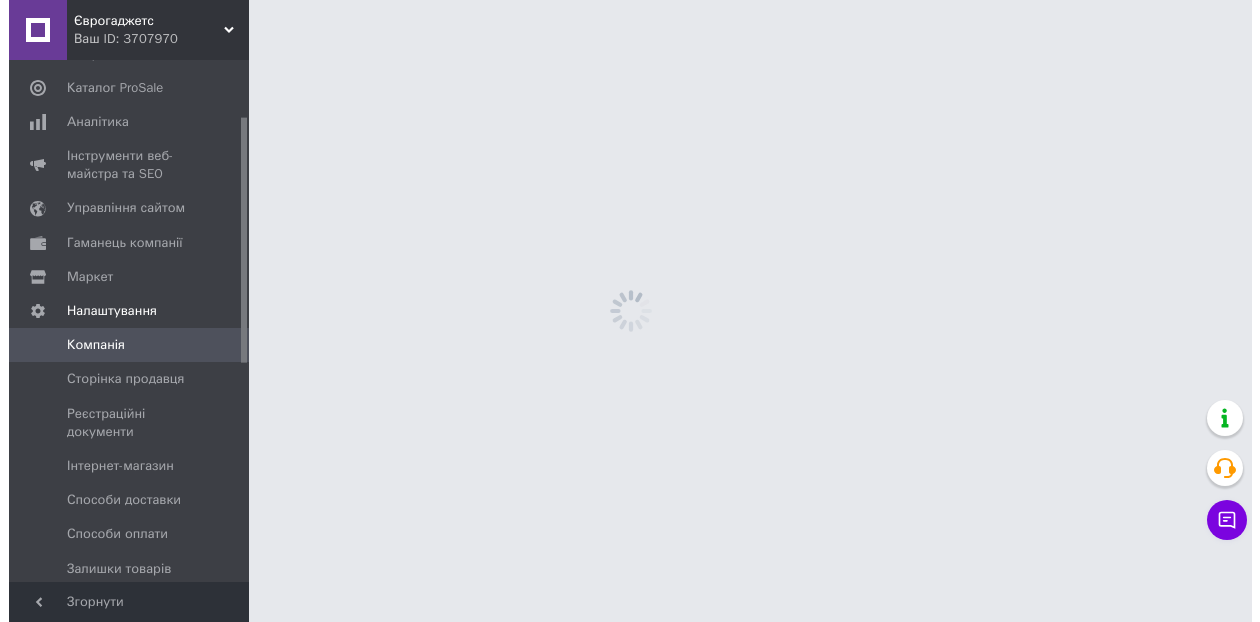 scroll, scrollTop: 0, scrollLeft: 0, axis: both 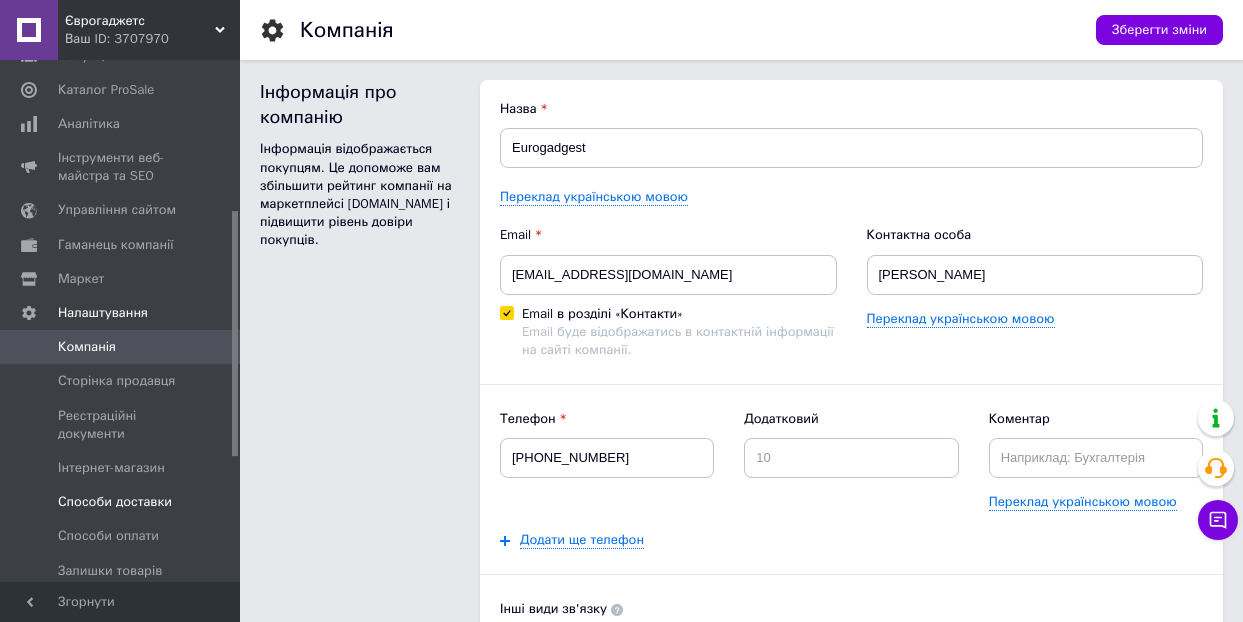 click on "Способи доставки" at bounding box center [115, 502] 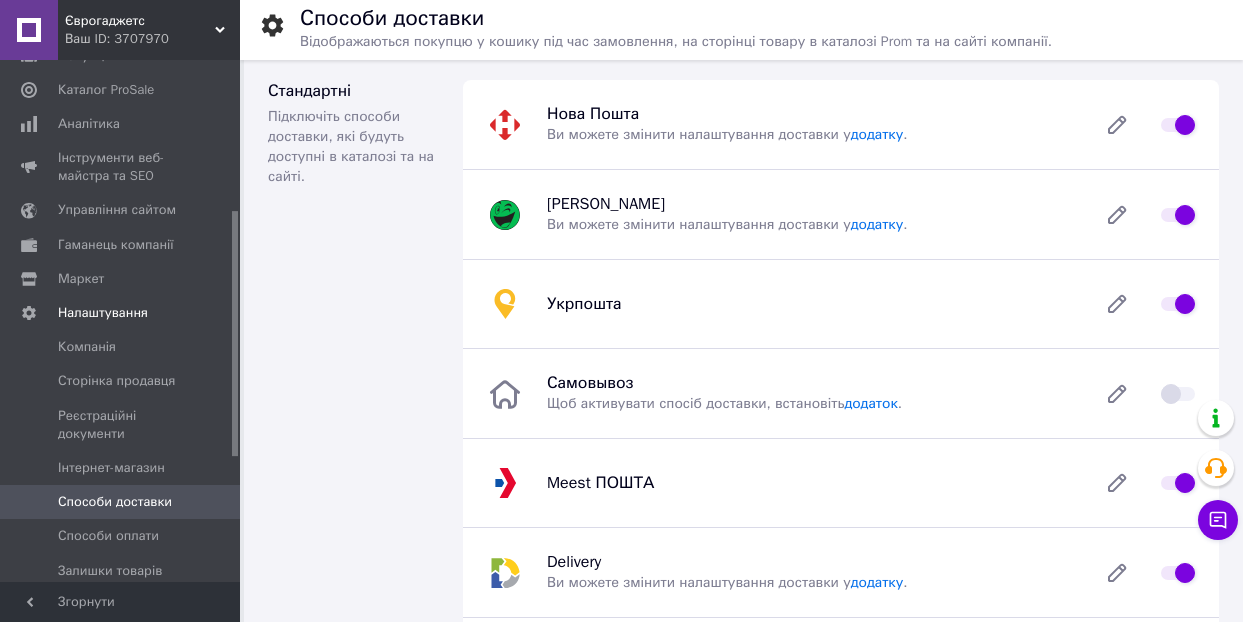 click on "Нова Пошта Ви можете змінити налаштування доставки у  додатку ." at bounding box center [810, 124] 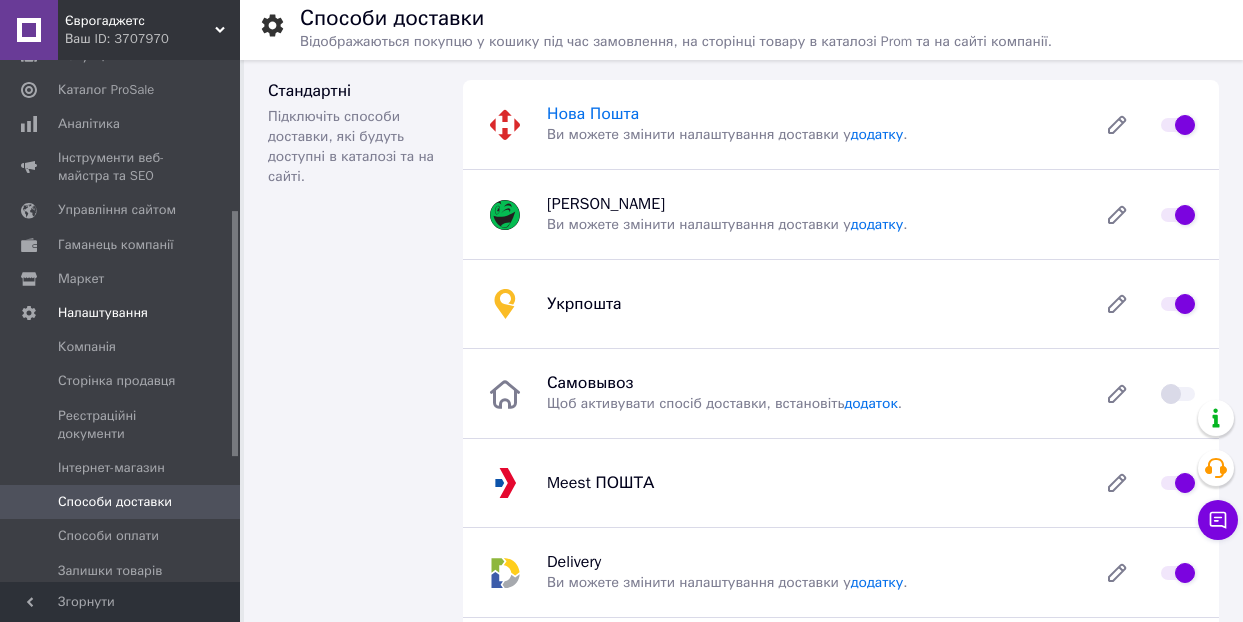 click on "Нова Пошта" at bounding box center [593, 114] 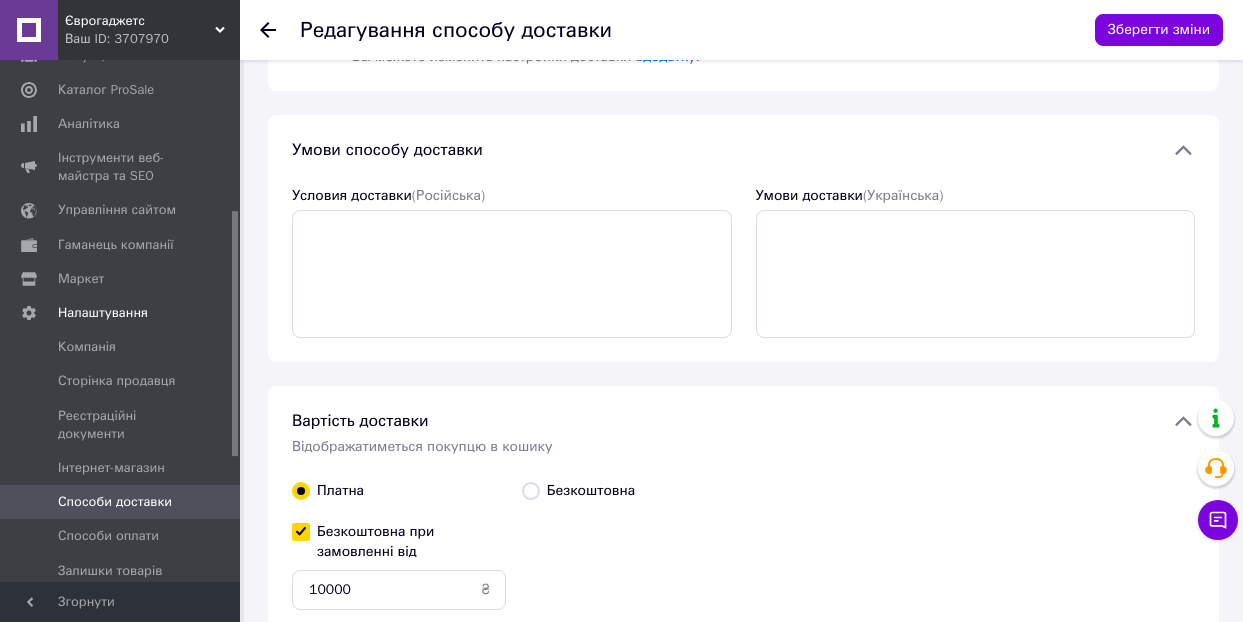 scroll, scrollTop: 0, scrollLeft: 0, axis: both 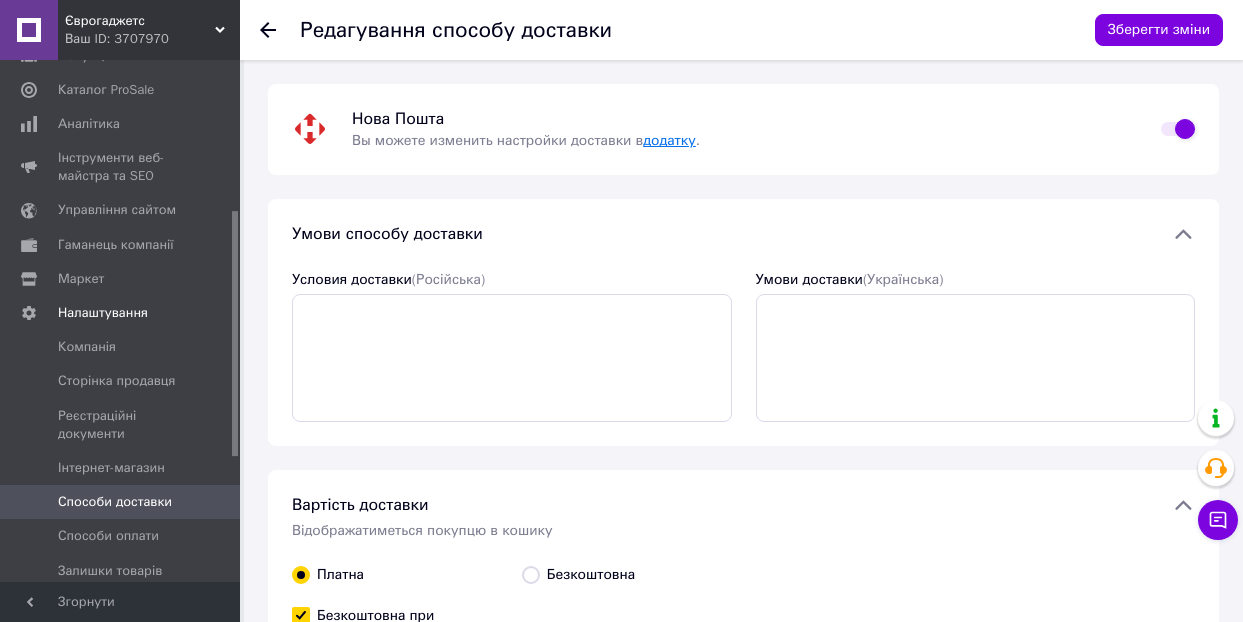 click on "додатку" at bounding box center [669, 140] 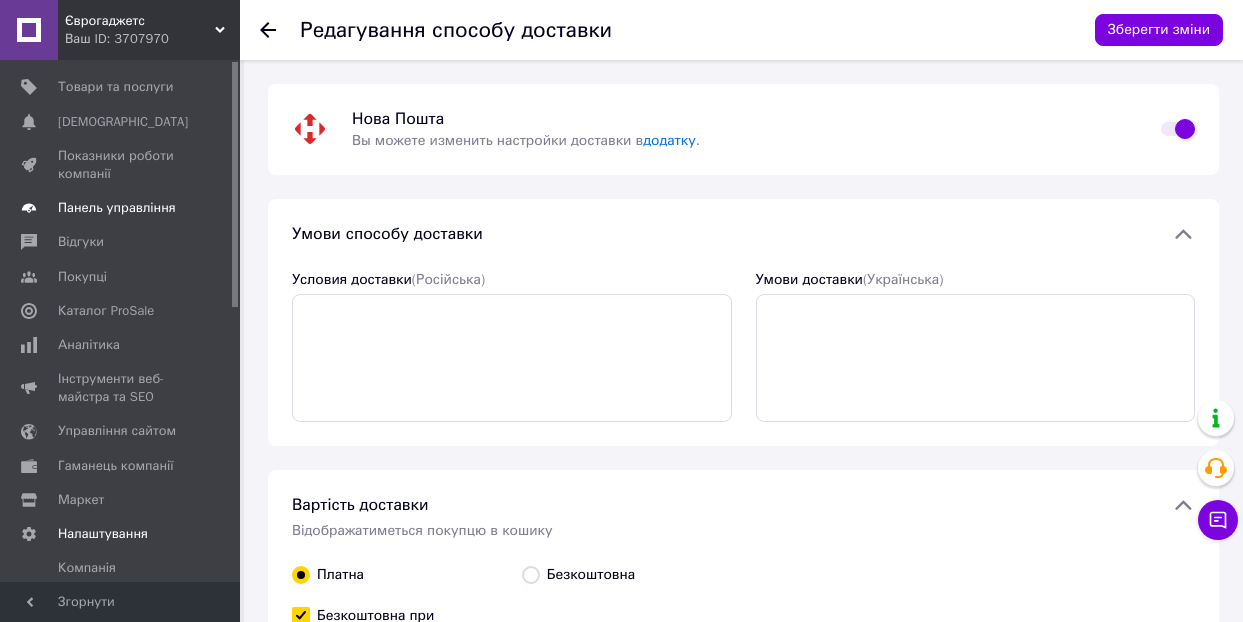 scroll, scrollTop: 0, scrollLeft: 0, axis: both 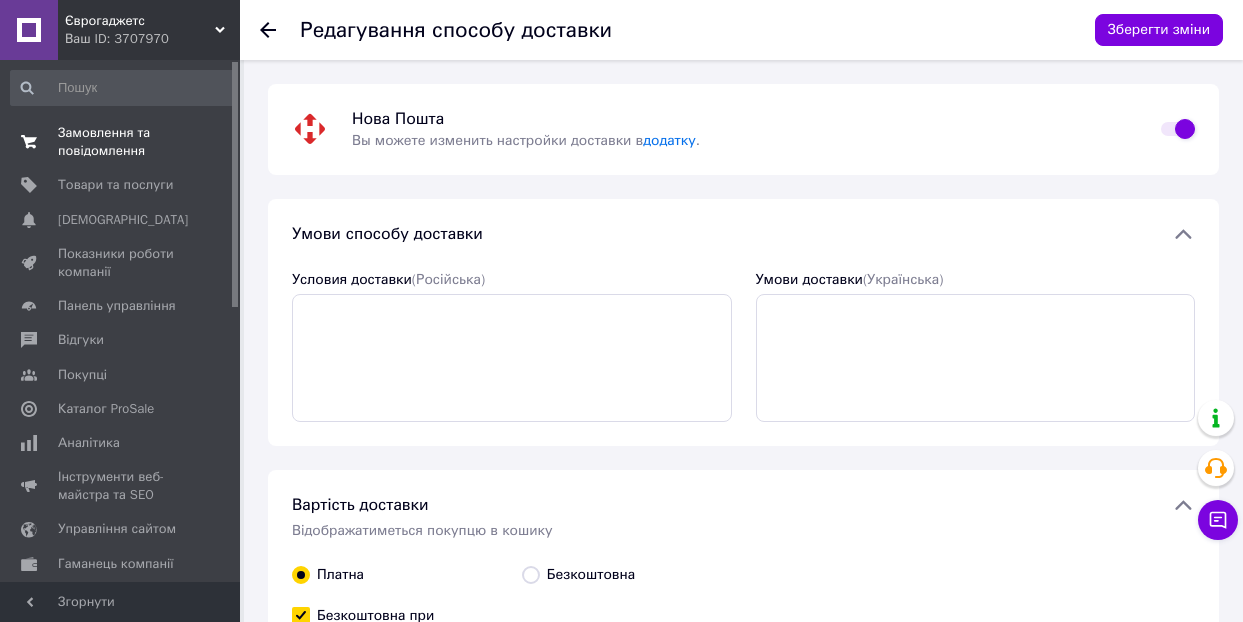 click on "Замовлення та повідомлення" at bounding box center [121, 142] 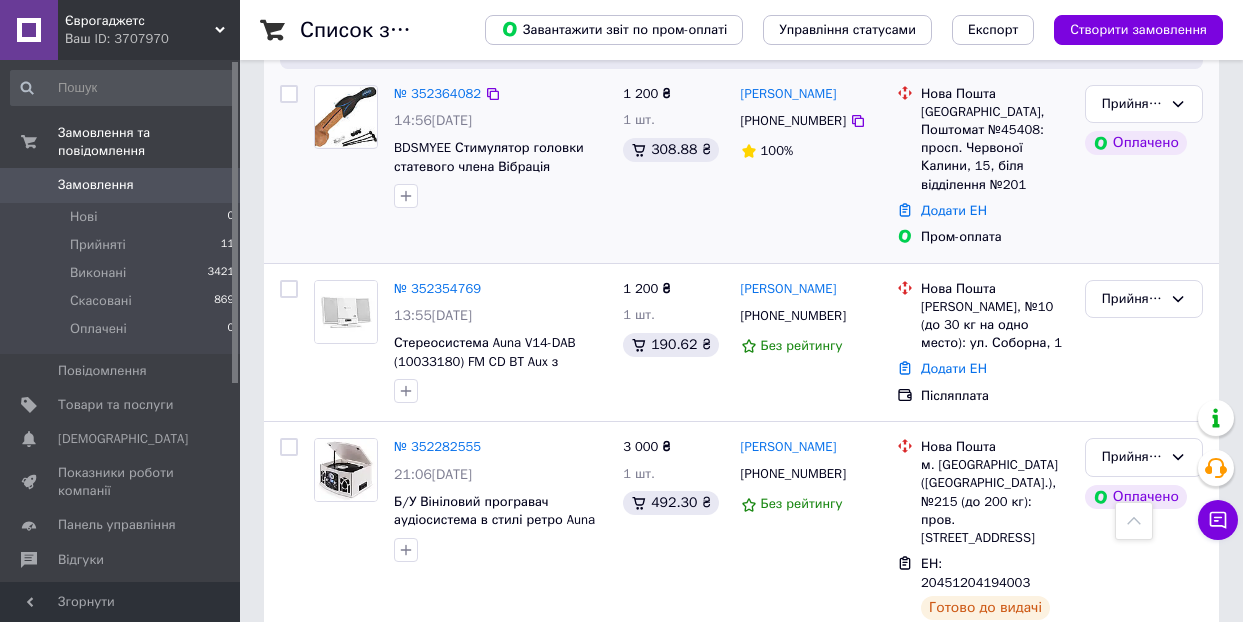 scroll, scrollTop: 500, scrollLeft: 0, axis: vertical 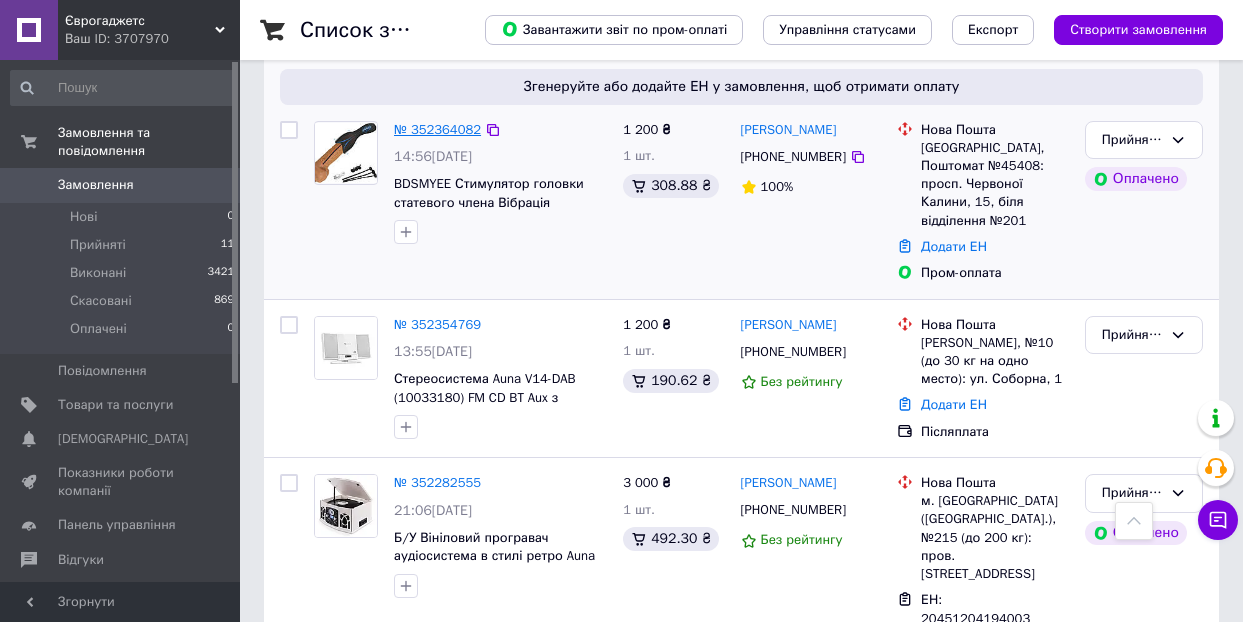 click on "№ 352364082" at bounding box center (437, 129) 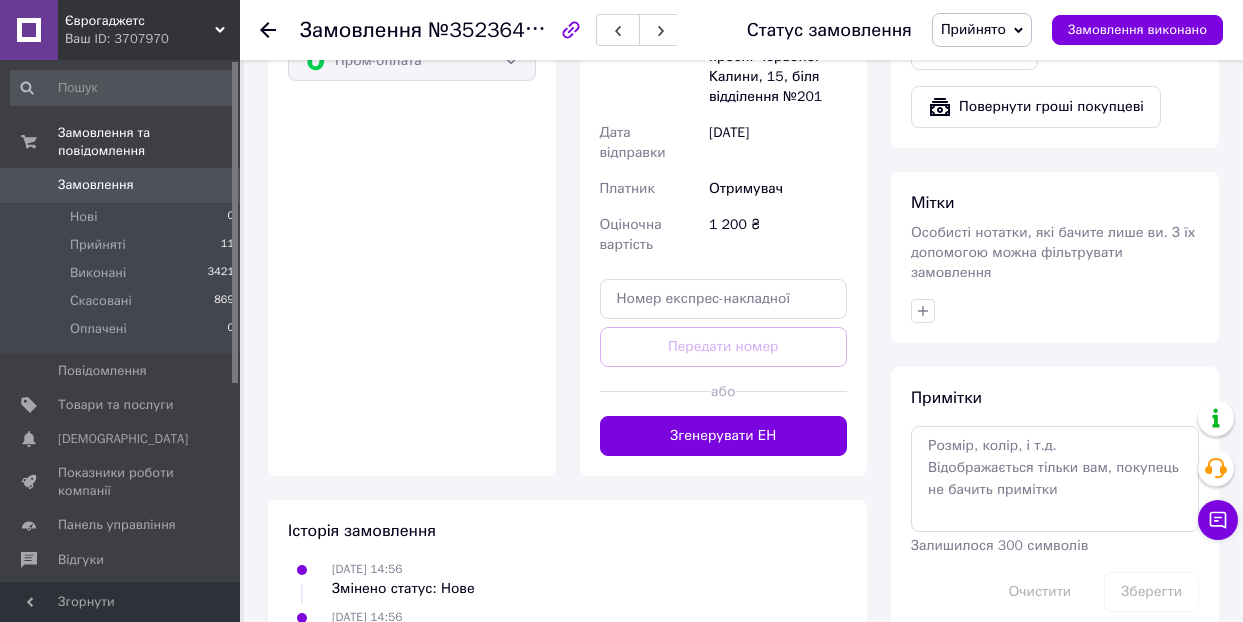 scroll, scrollTop: 900, scrollLeft: 0, axis: vertical 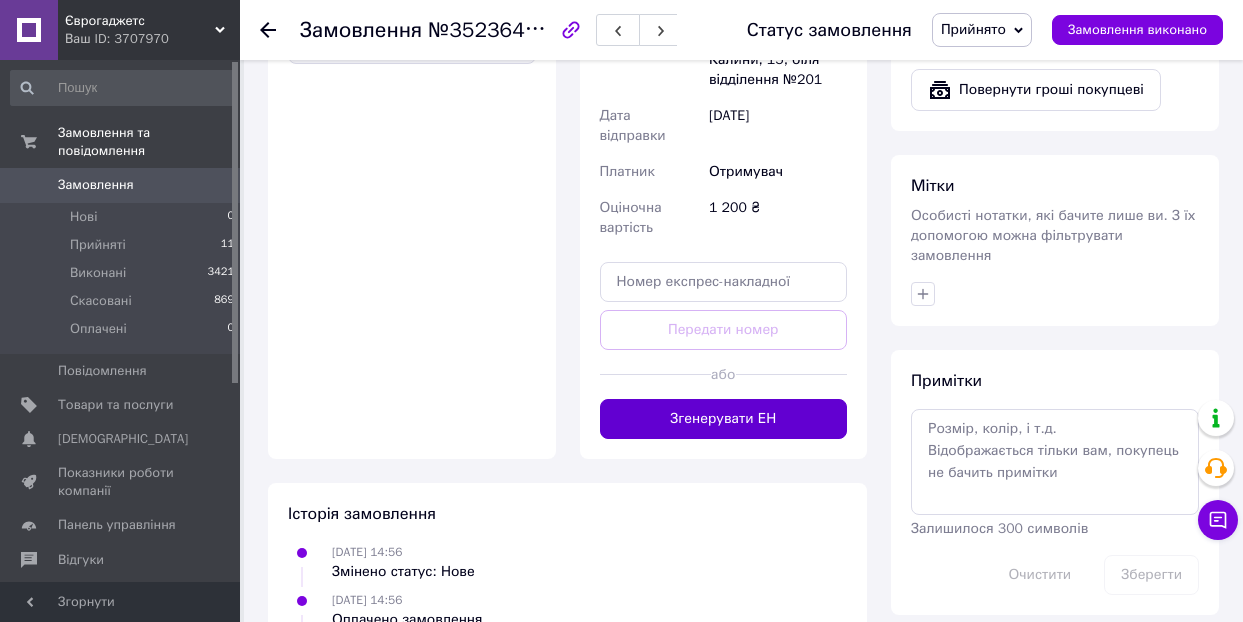 click on "Згенерувати ЕН" at bounding box center [724, 419] 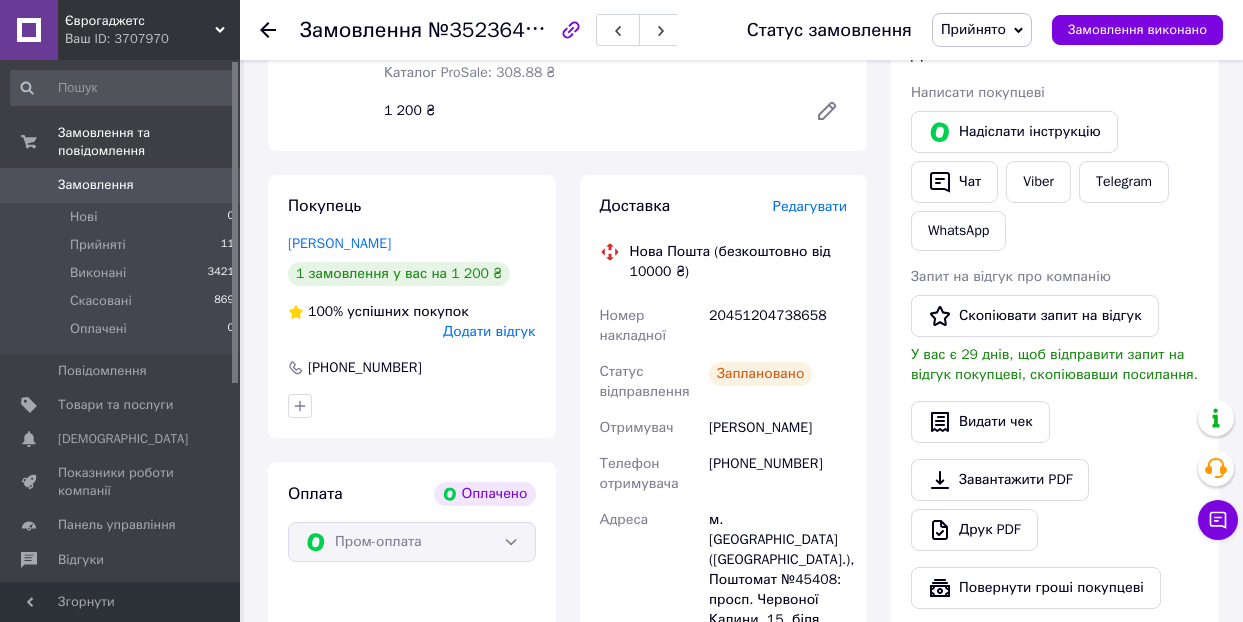scroll, scrollTop: 400, scrollLeft: 0, axis: vertical 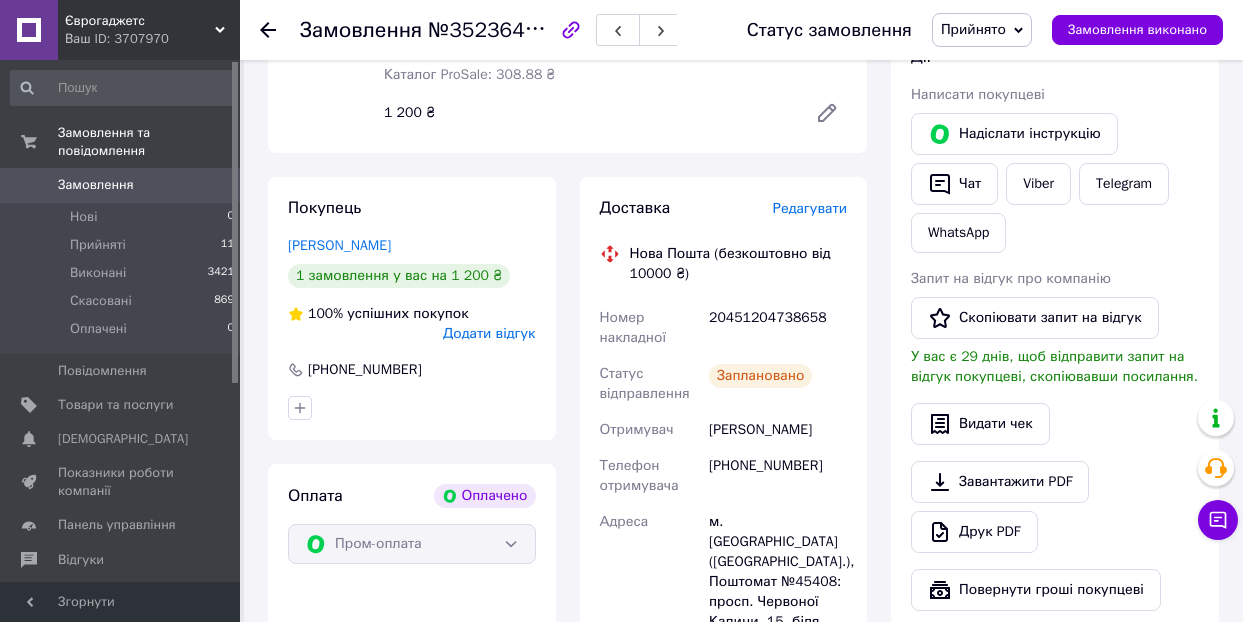 click on "Замовлення" at bounding box center [96, 185] 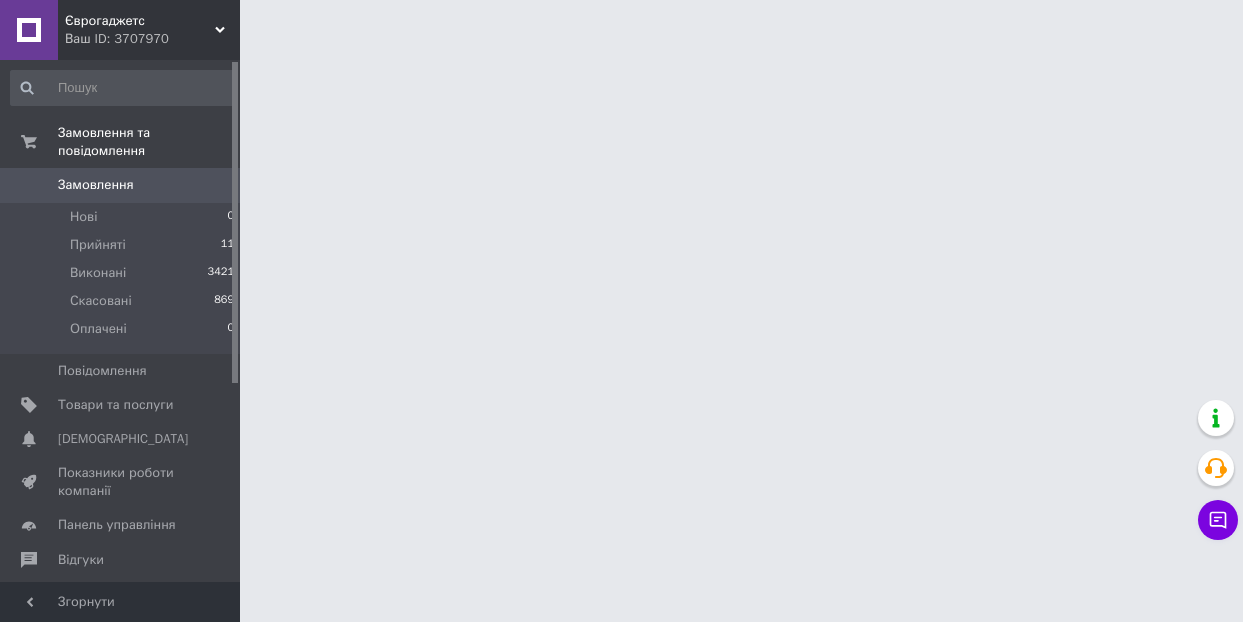 scroll, scrollTop: 0, scrollLeft: 0, axis: both 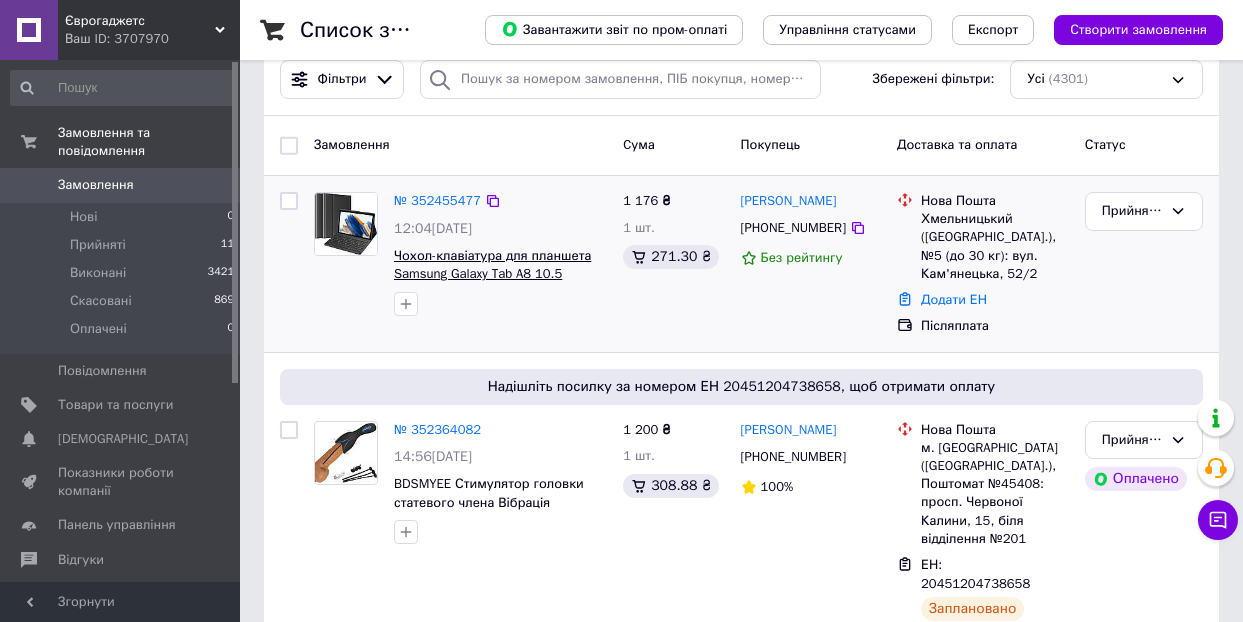 click on "Чохол-клавіатура для планшета Samsung Galaxy Tab A8 10.5 дюймів X205 / ‎X200 / X207" at bounding box center (492, 274) 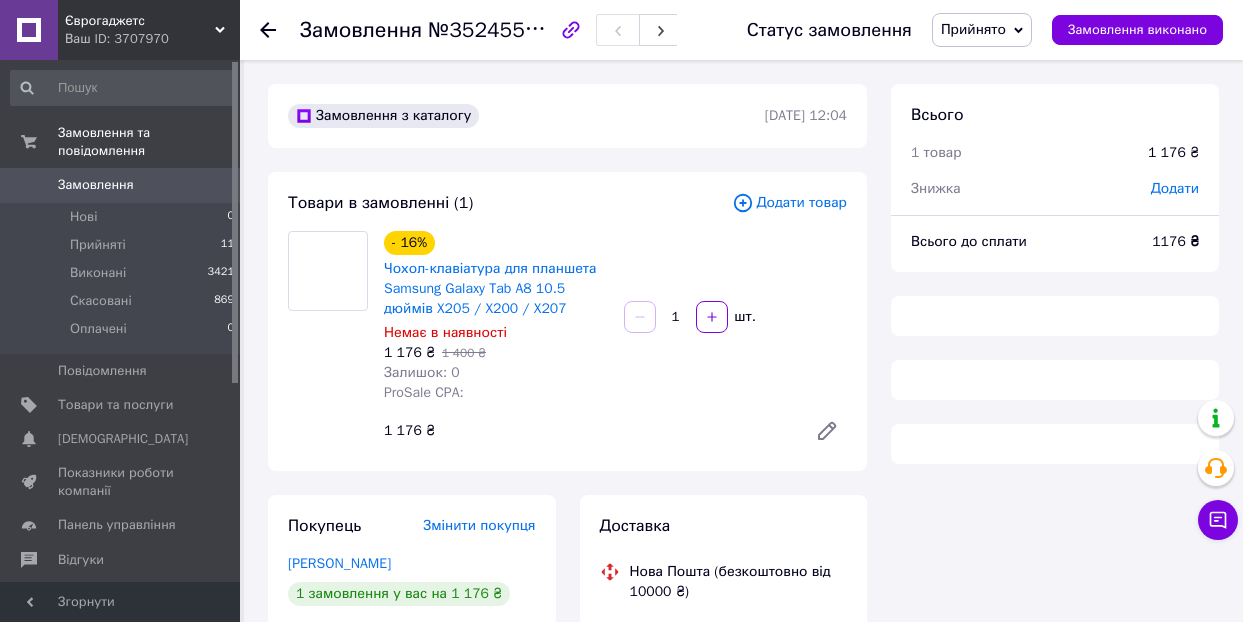 scroll, scrollTop: 0, scrollLeft: 0, axis: both 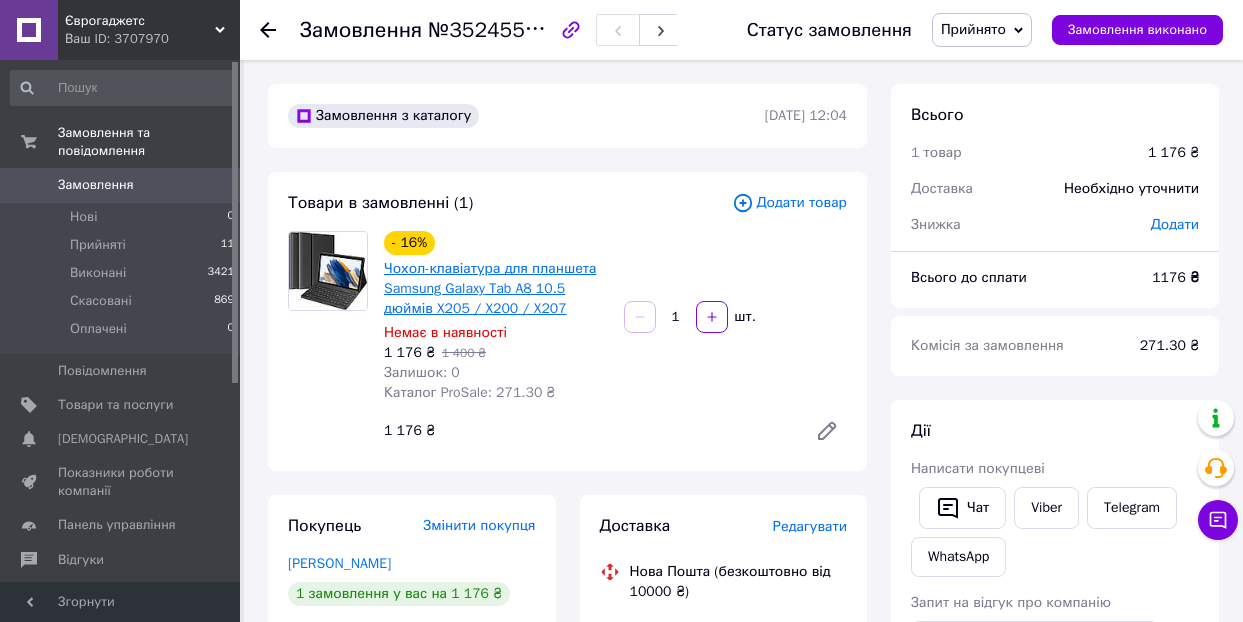 click on "Чохол-клавіатура для планшета Samsung Galaxy Tab A8 10.5 дюймів X205 / ‎X200 / X207" at bounding box center [490, 288] 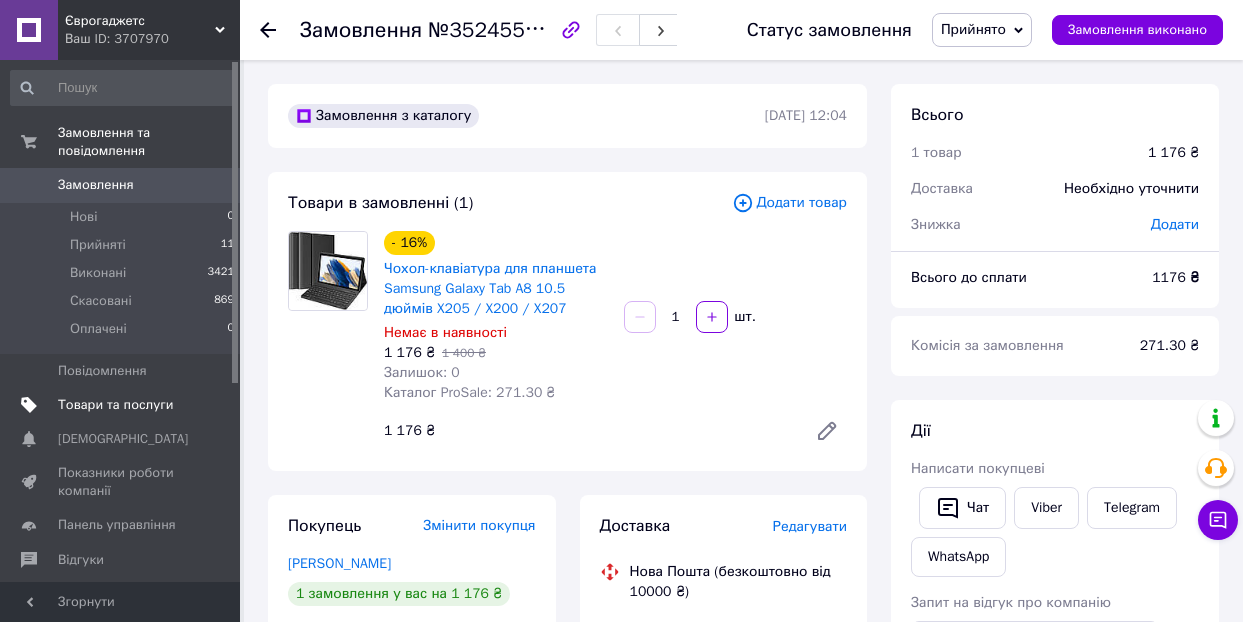 click on "Товари та послуги" at bounding box center (115, 405) 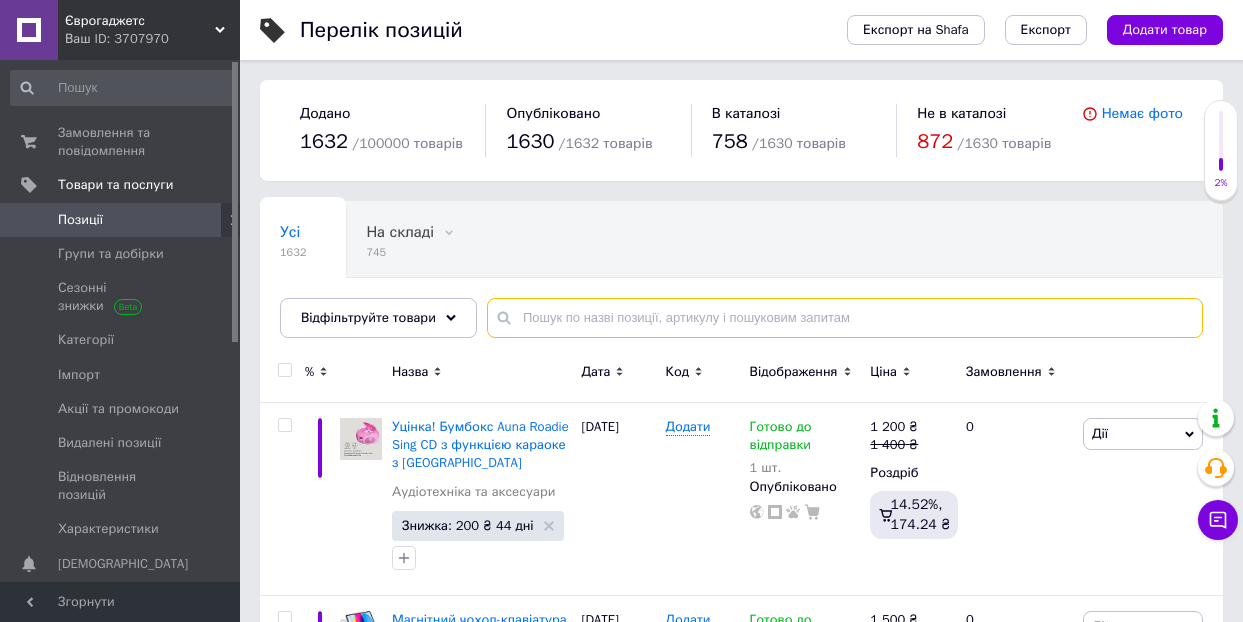 click at bounding box center [845, 318] 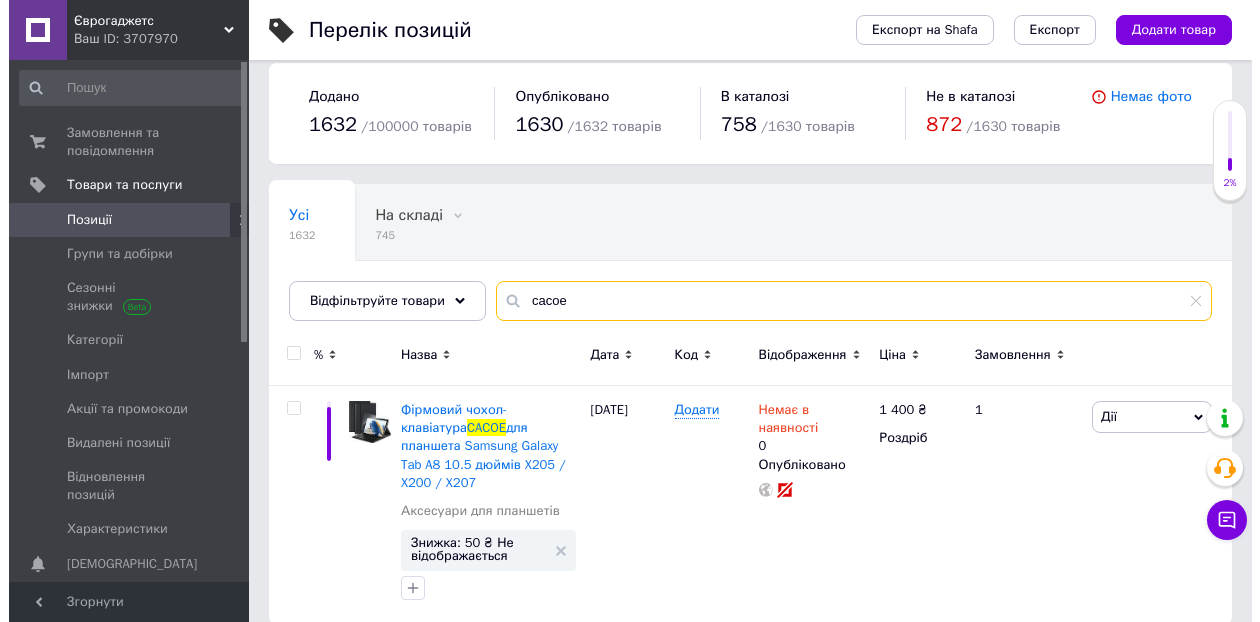 scroll, scrollTop: 22, scrollLeft: 0, axis: vertical 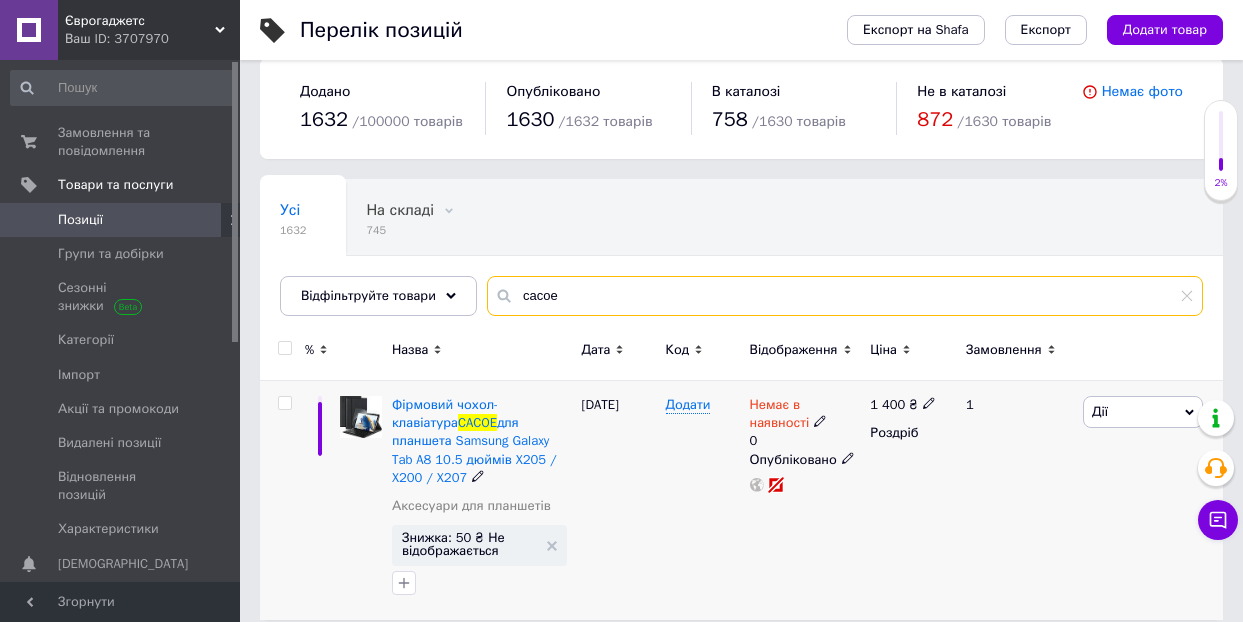 type on "cacoe" 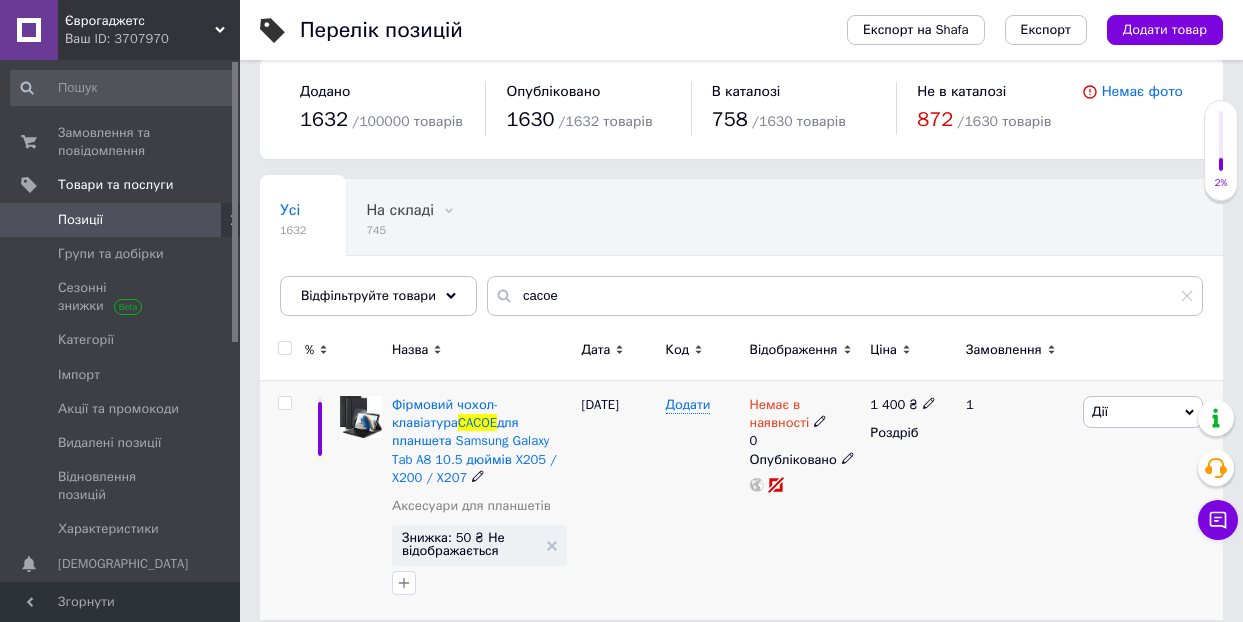 click 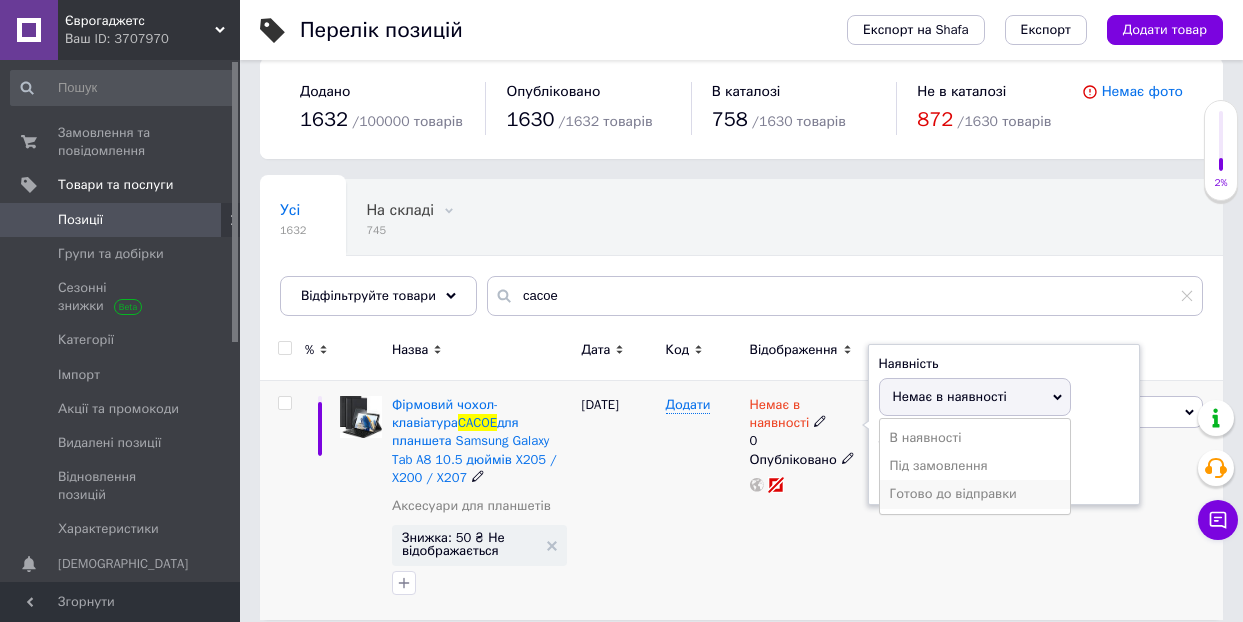 click on "Готово до відправки" at bounding box center (975, 494) 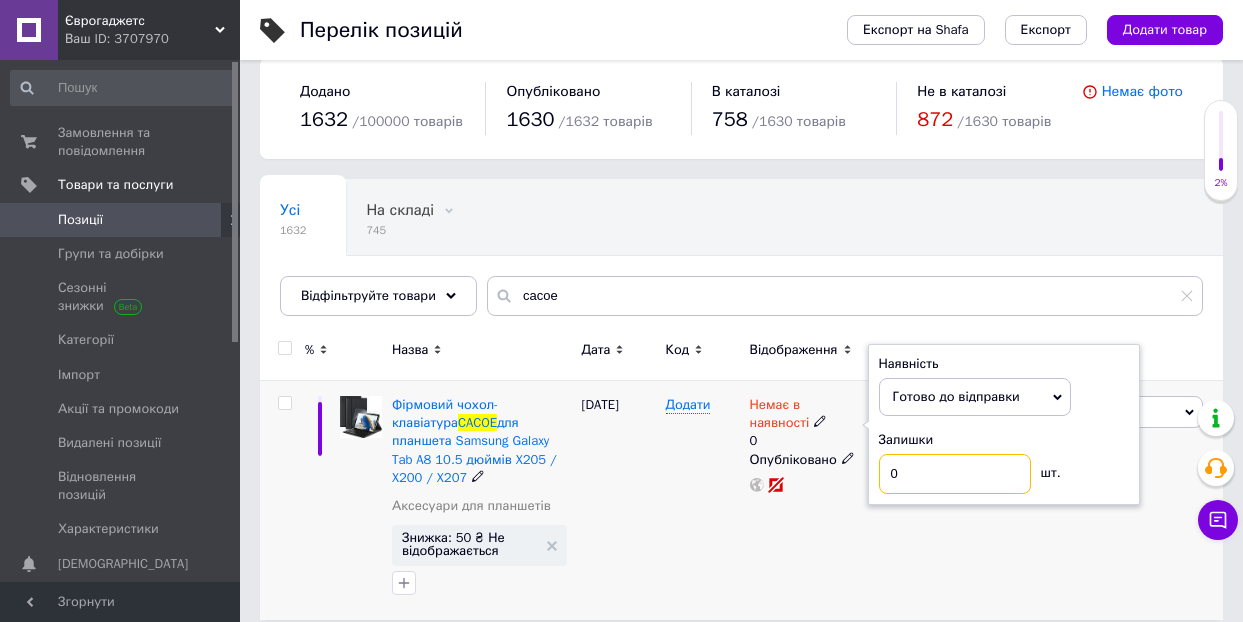 drag, startPoint x: 907, startPoint y: 479, endPoint x: 885, endPoint y: 478, distance: 22.022715 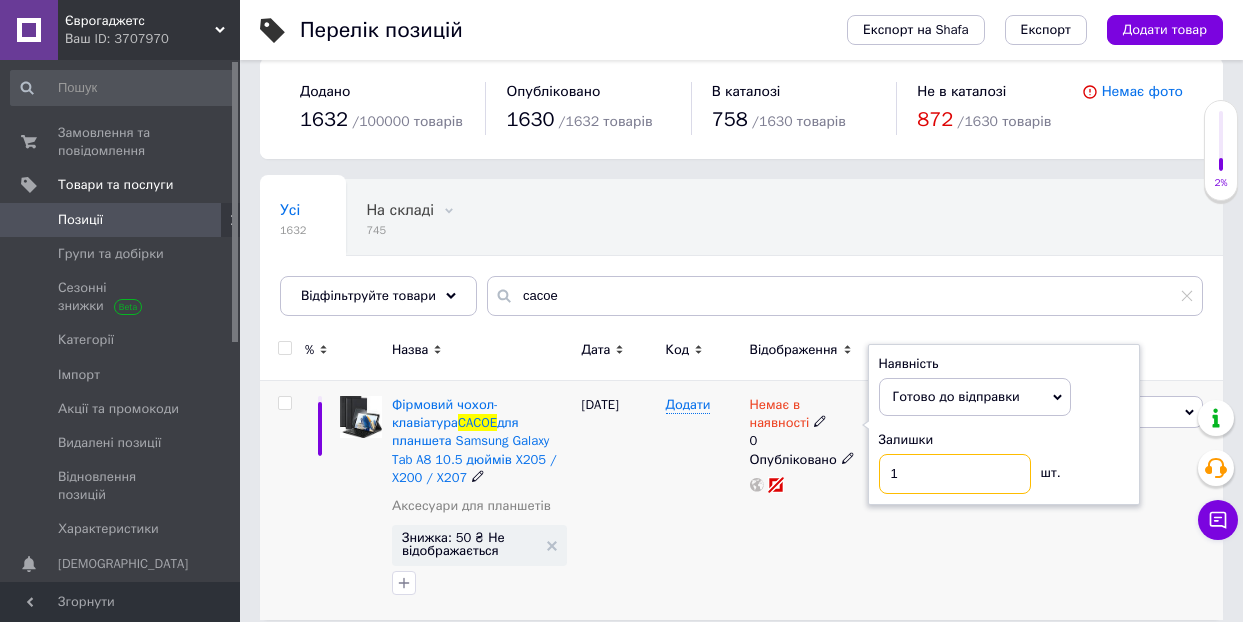type on "1" 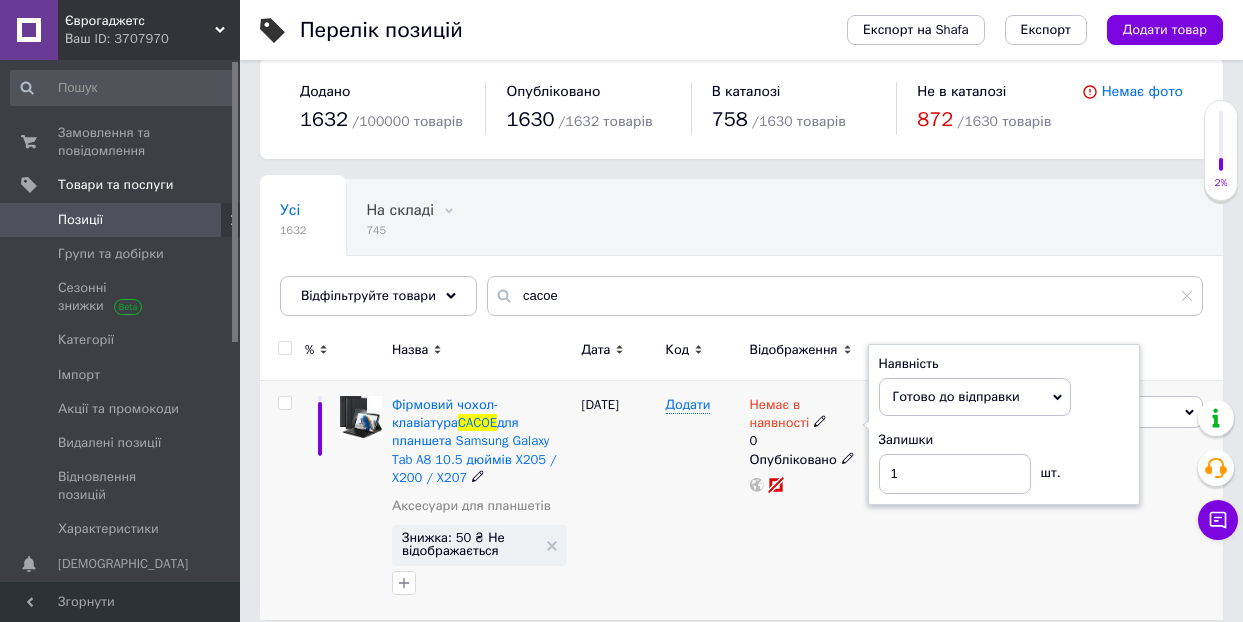 click on "1 400   ₴ Роздріб" at bounding box center (909, 501) 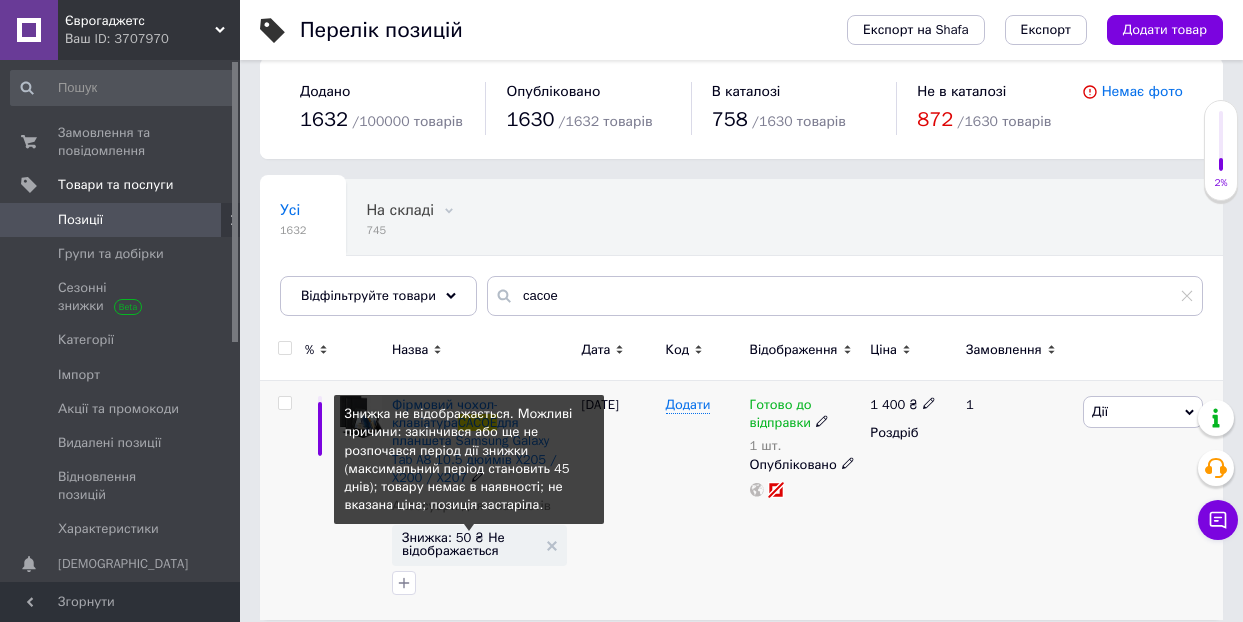 click on "Знижка: 50 ₴ Не відображається" at bounding box center (469, 544) 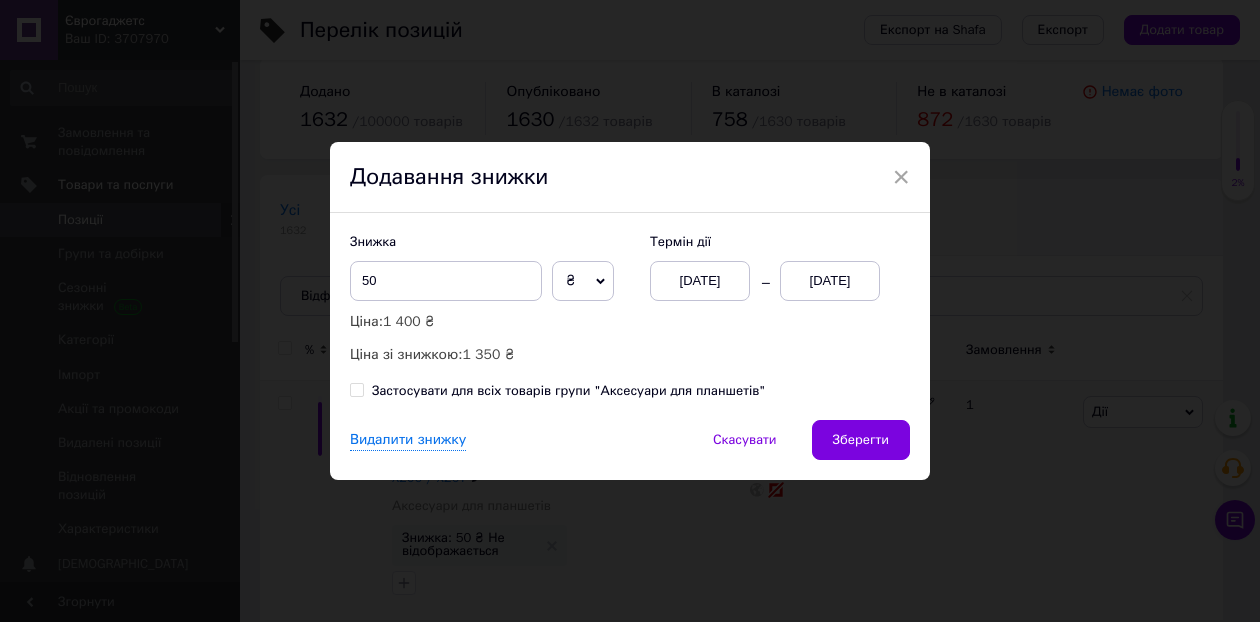 click on "[DATE]" at bounding box center [830, 281] 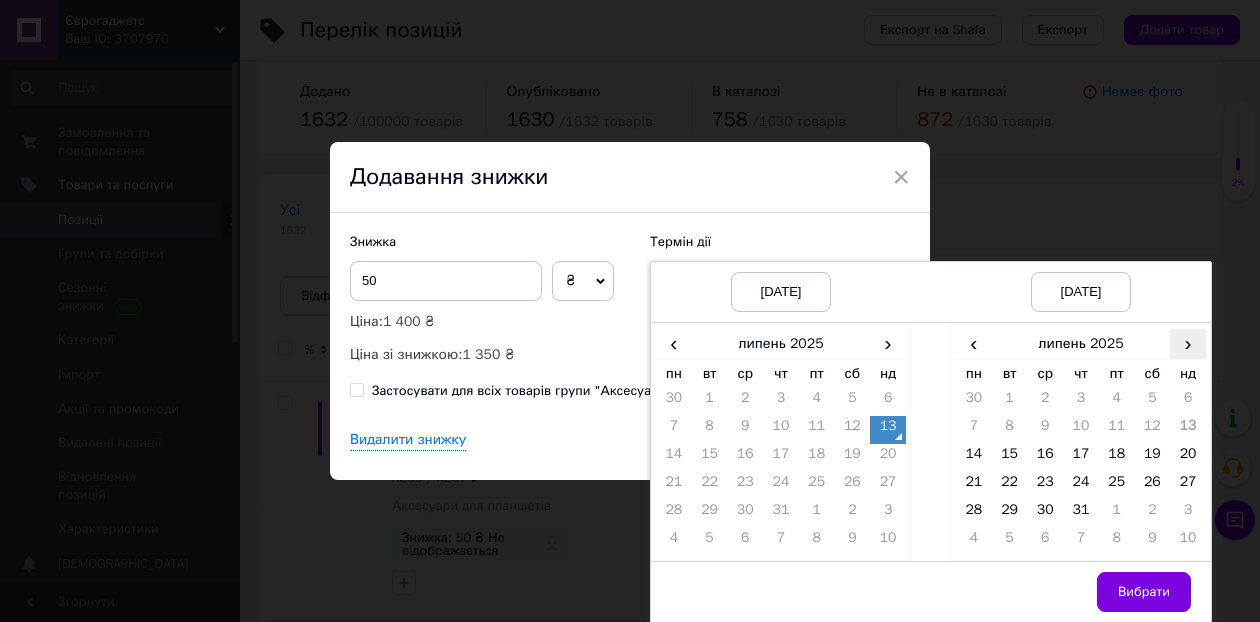 click on "›" at bounding box center [1188, 343] 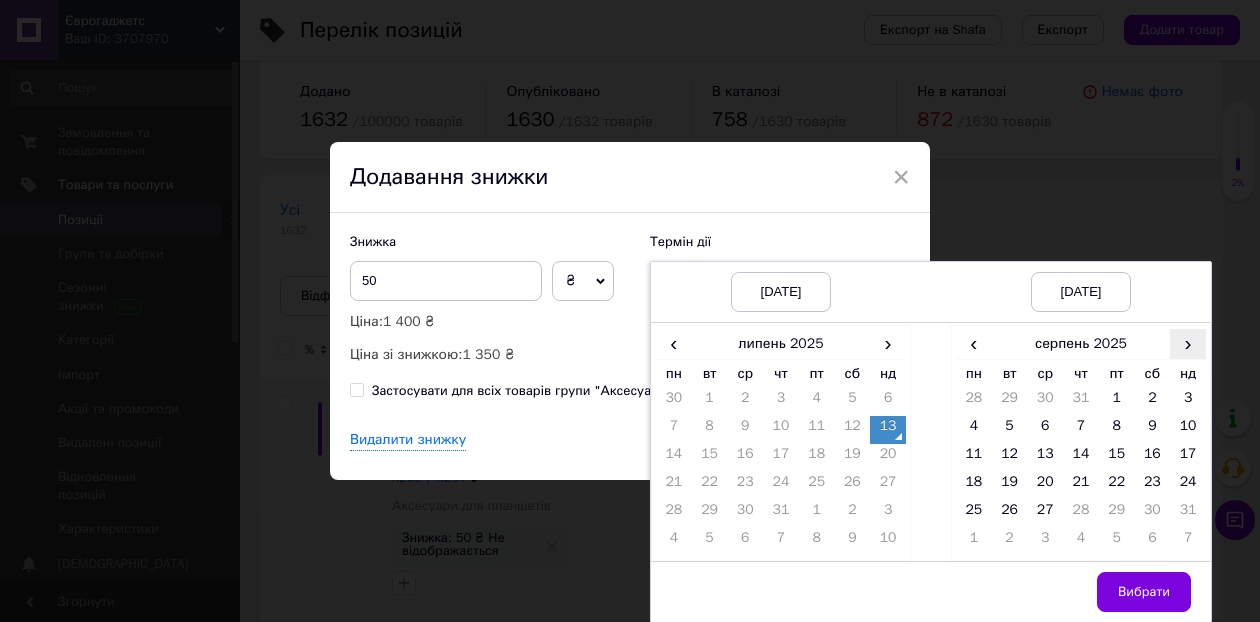 click on "›" at bounding box center [1188, 343] 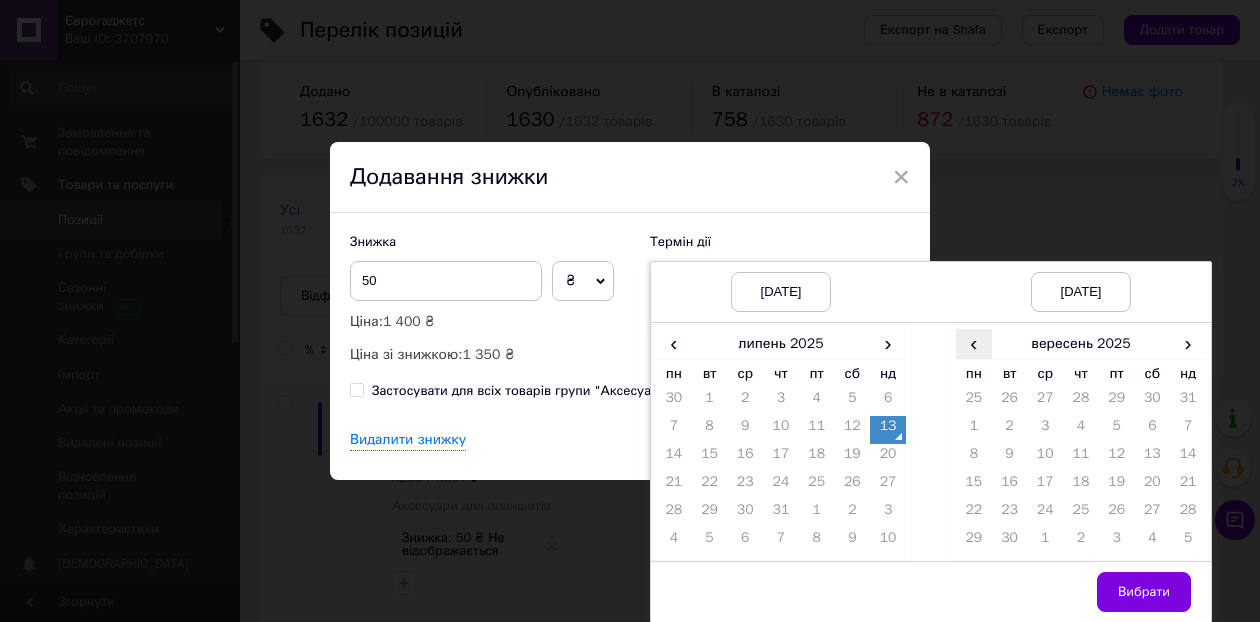 click on "‹" at bounding box center [974, 343] 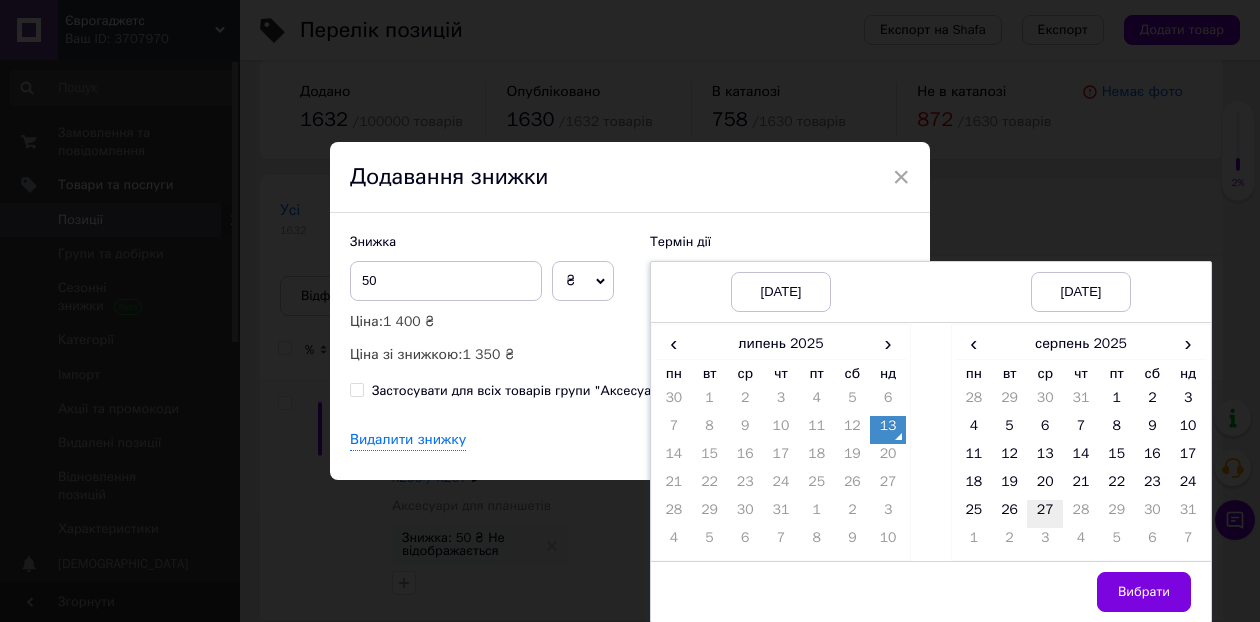 click on "27" at bounding box center [1045, 514] 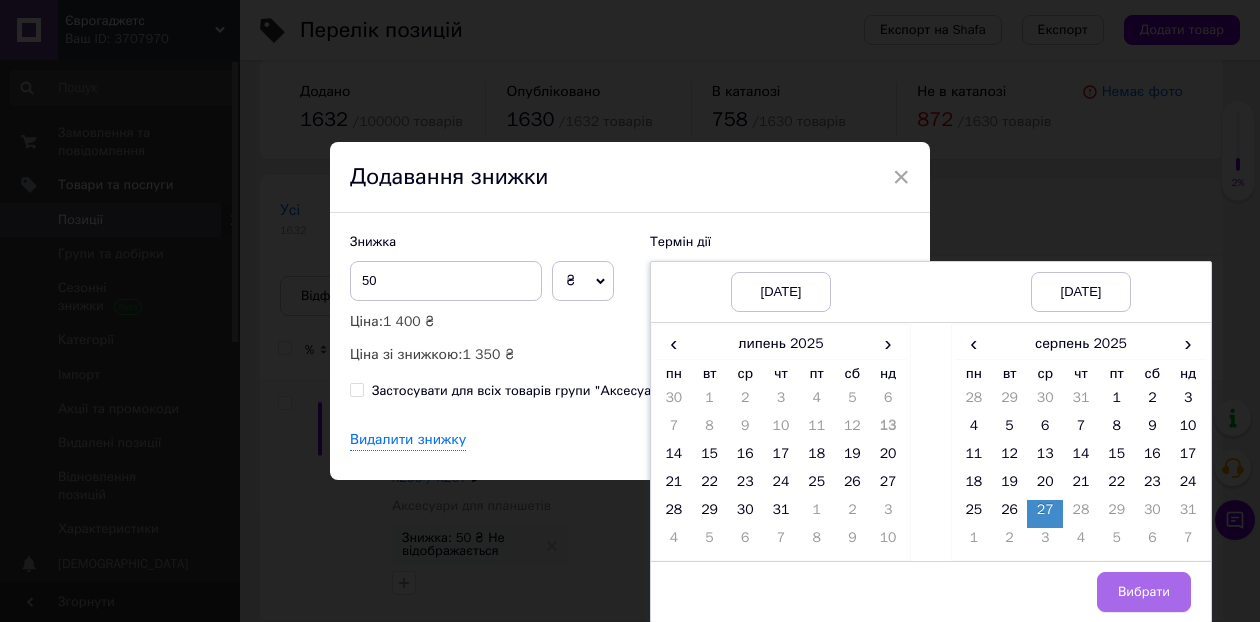 click on "Вибрати" at bounding box center (1144, 592) 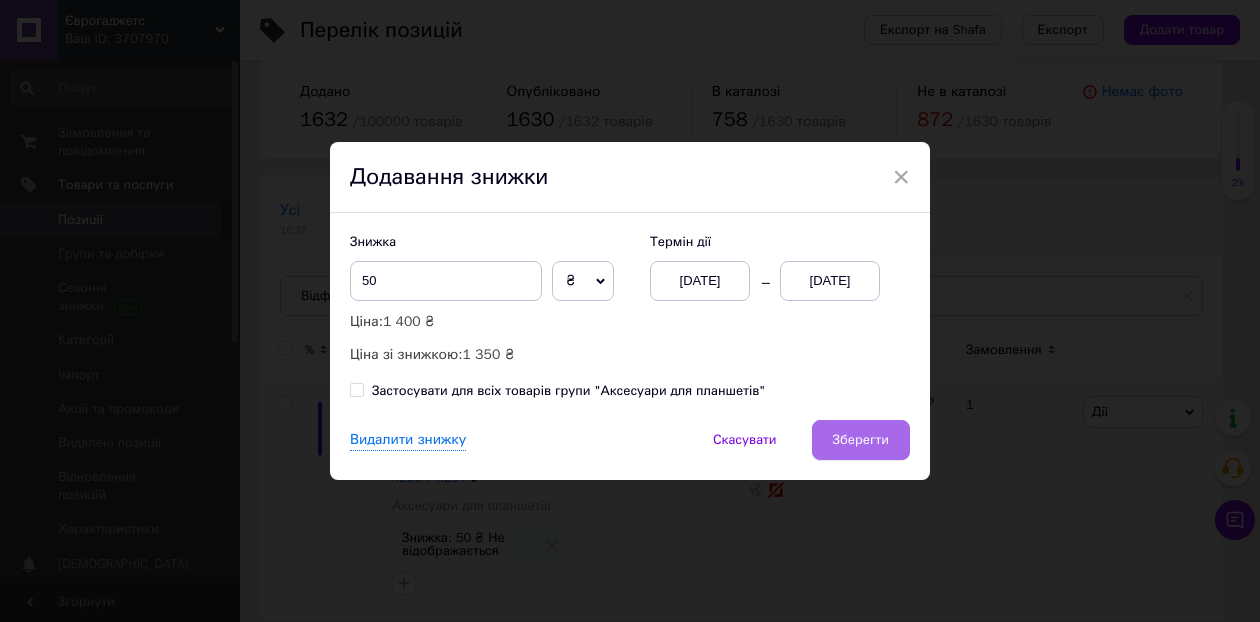click on "Зберегти" at bounding box center [861, 440] 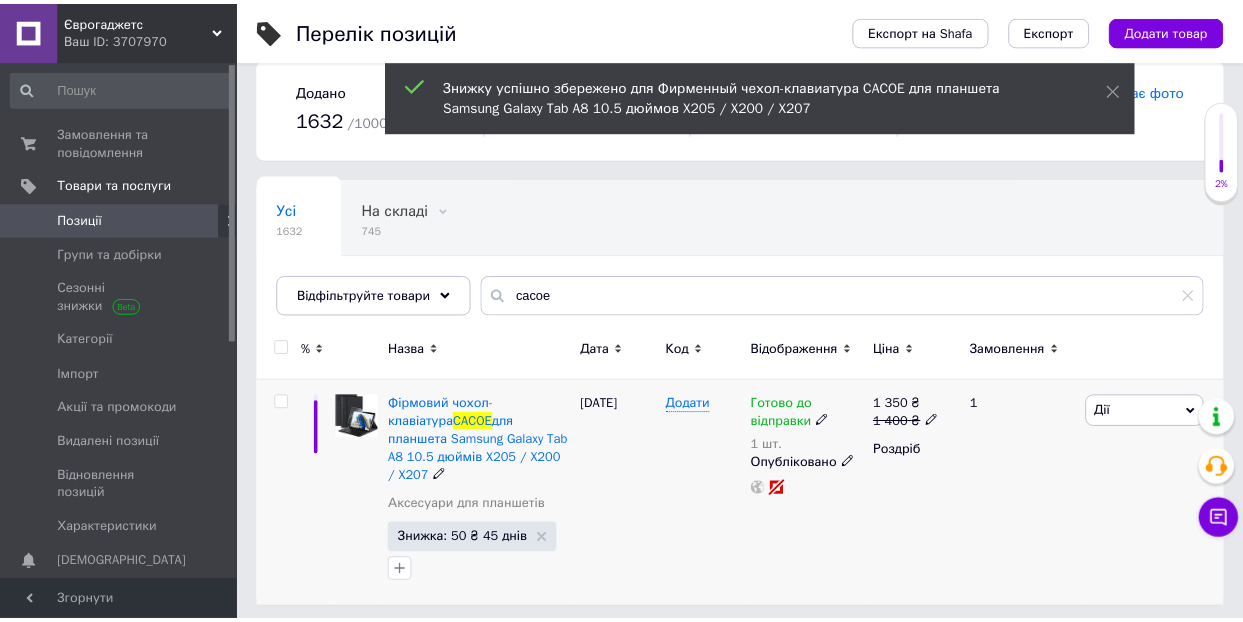 scroll, scrollTop: 11, scrollLeft: 0, axis: vertical 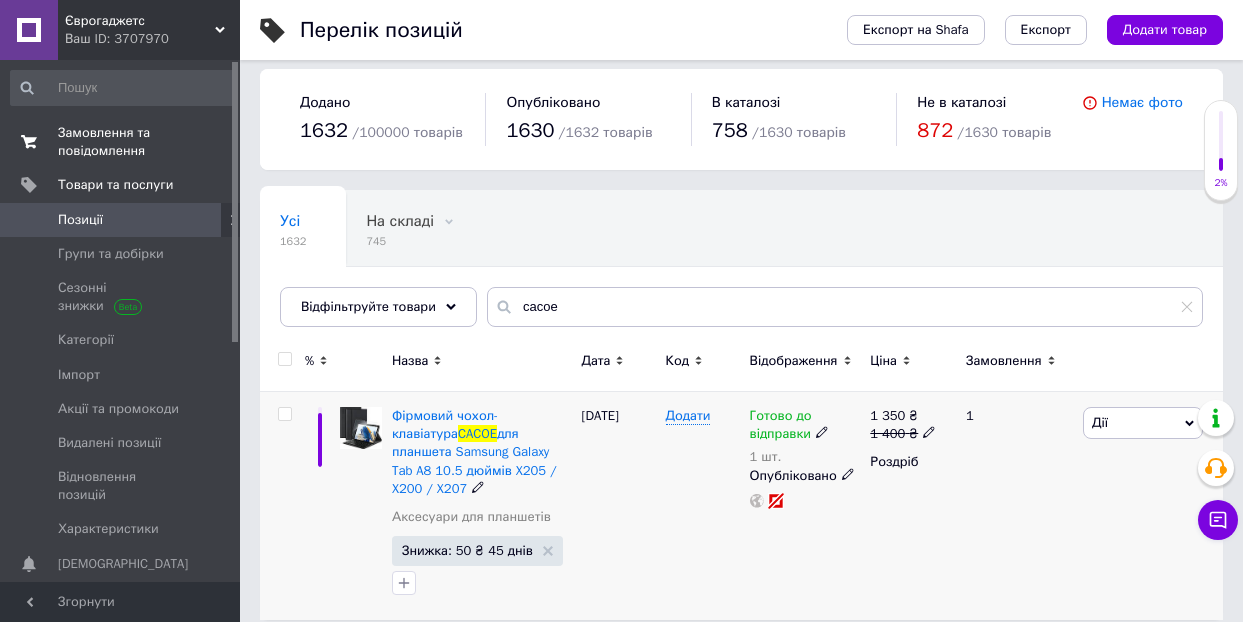 click on "Замовлення та повідомлення" at bounding box center (121, 142) 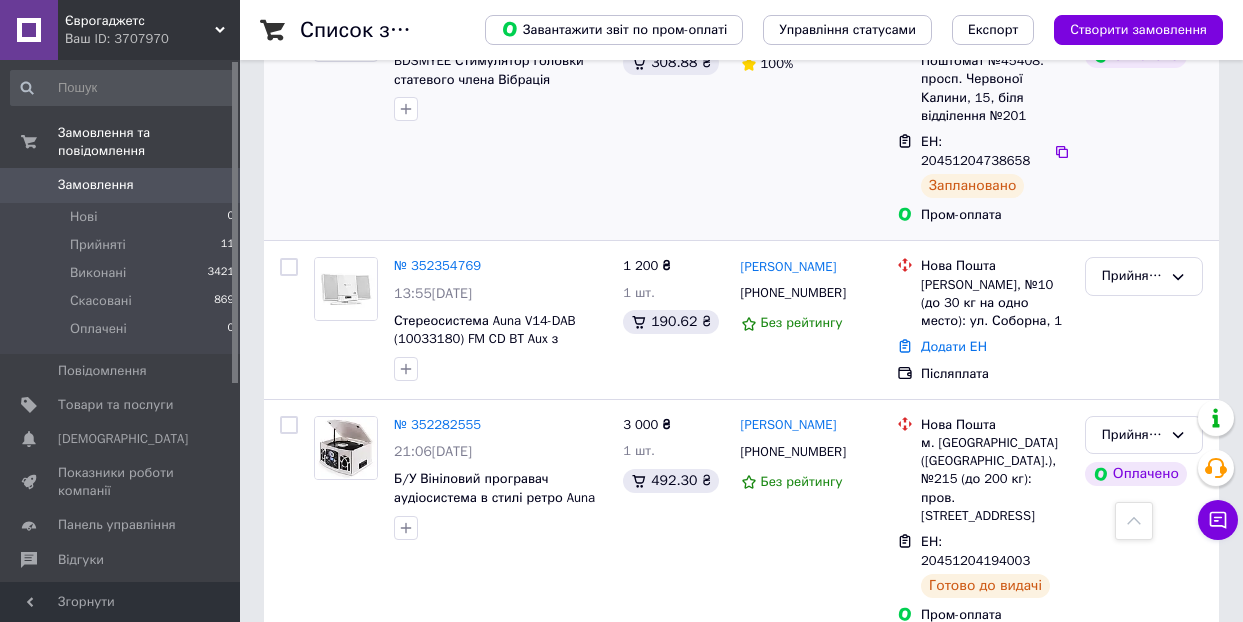 scroll, scrollTop: 600, scrollLeft: 0, axis: vertical 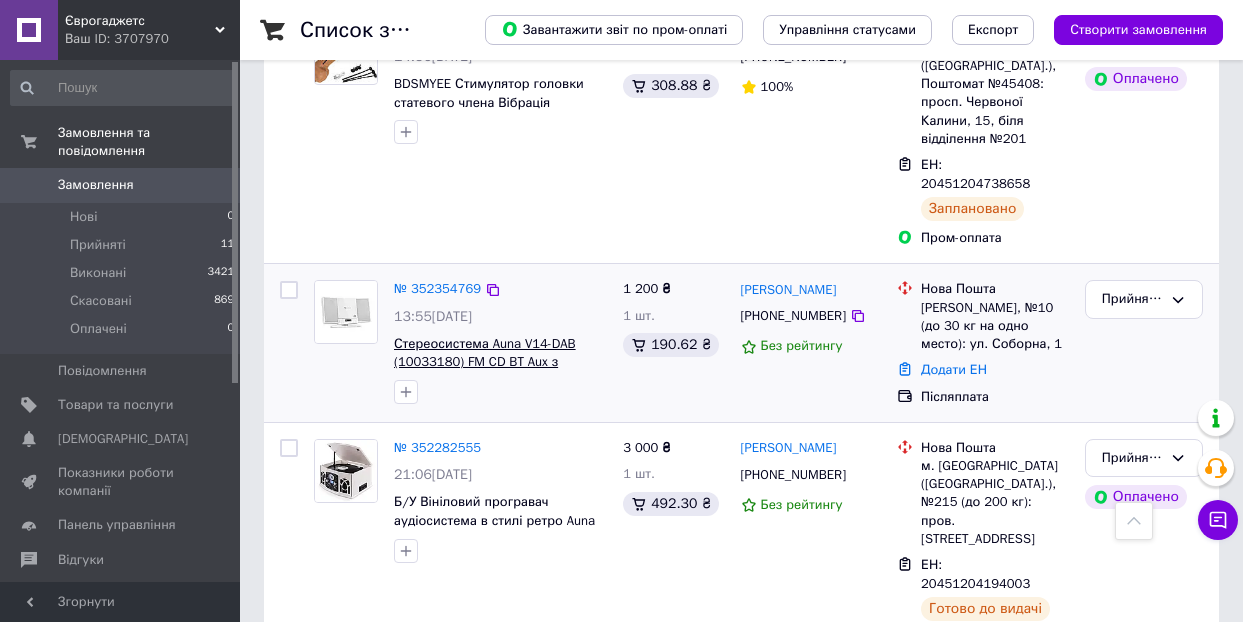 click on "Стереосистема Auna V14-DAB (10033180) FM CD BT Aux з [GEOGRAPHIC_DATA] Уцінка" at bounding box center [485, 362] 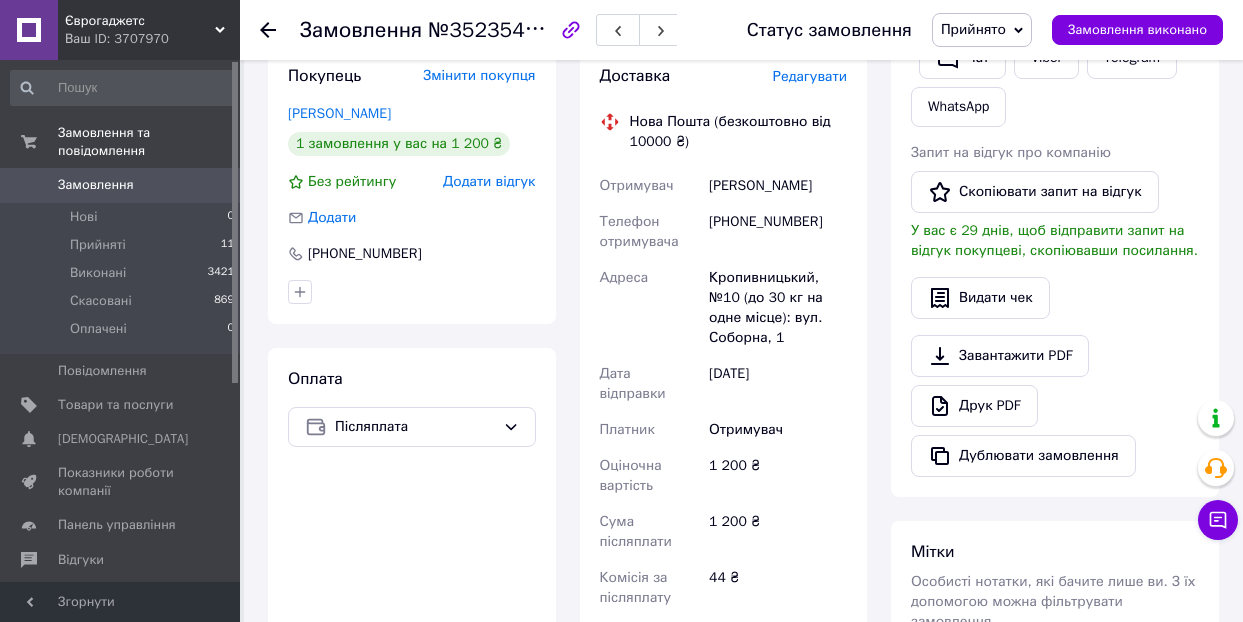 scroll, scrollTop: 400, scrollLeft: 0, axis: vertical 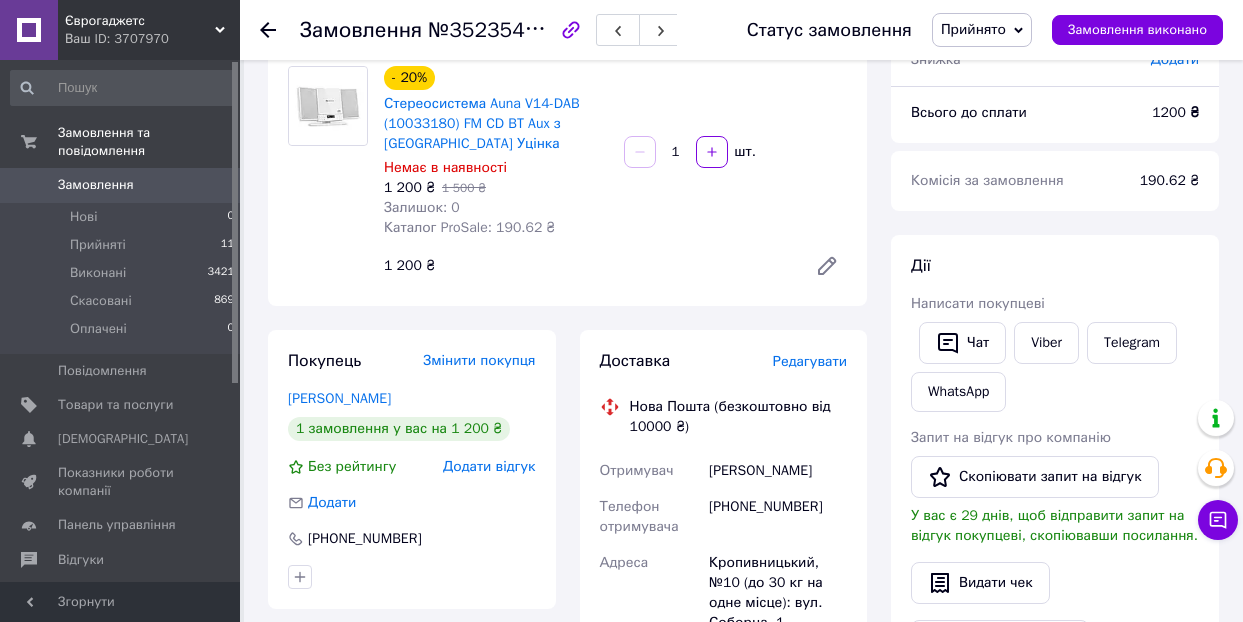 click on "Замовлення" at bounding box center (96, 185) 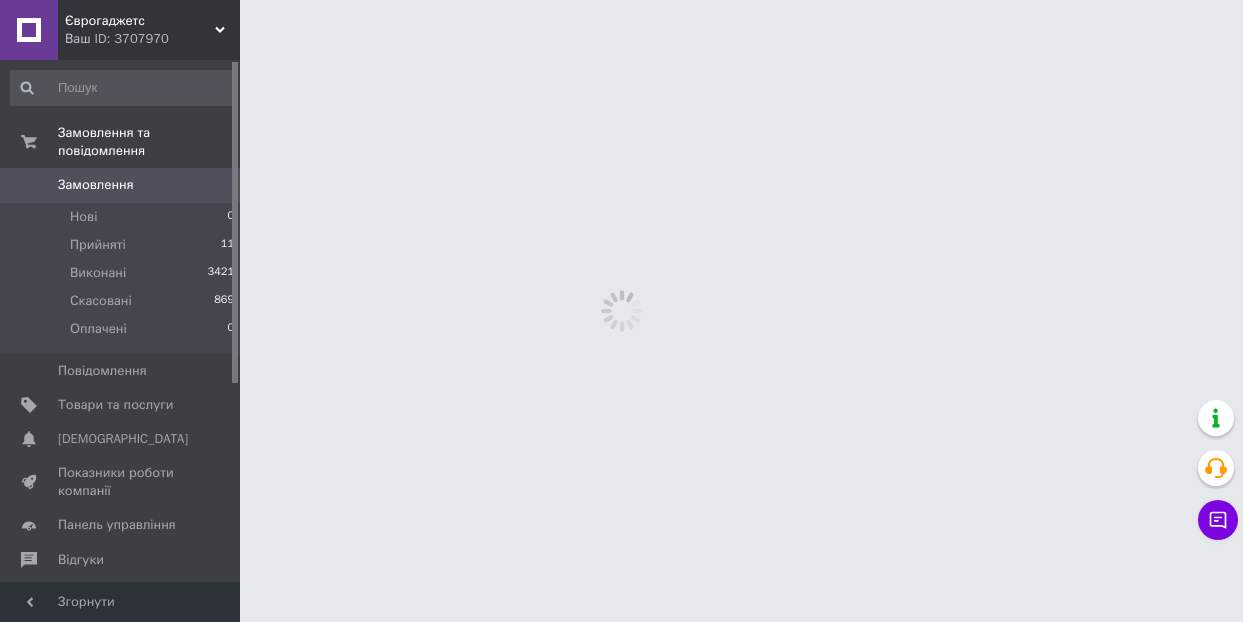 scroll, scrollTop: 0, scrollLeft: 0, axis: both 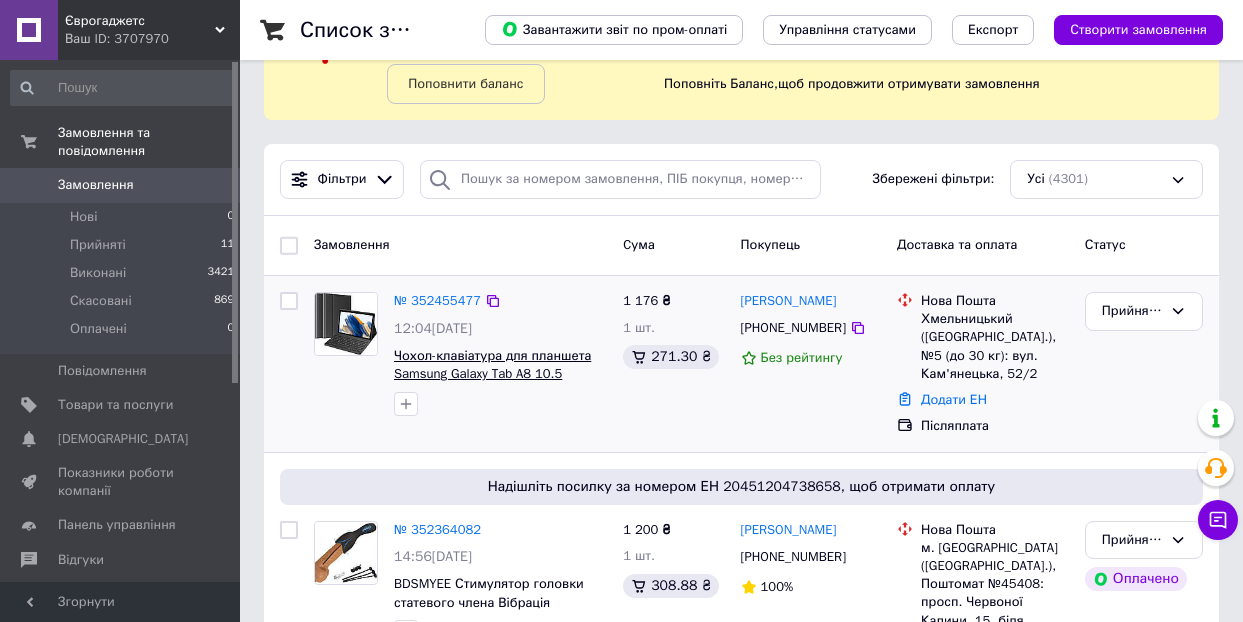 click on "Чохол-клавіатура для планшета Samsung Galaxy Tab A8 10.5 дюймів X205 / ‎X200 / X207" at bounding box center [492, 374] 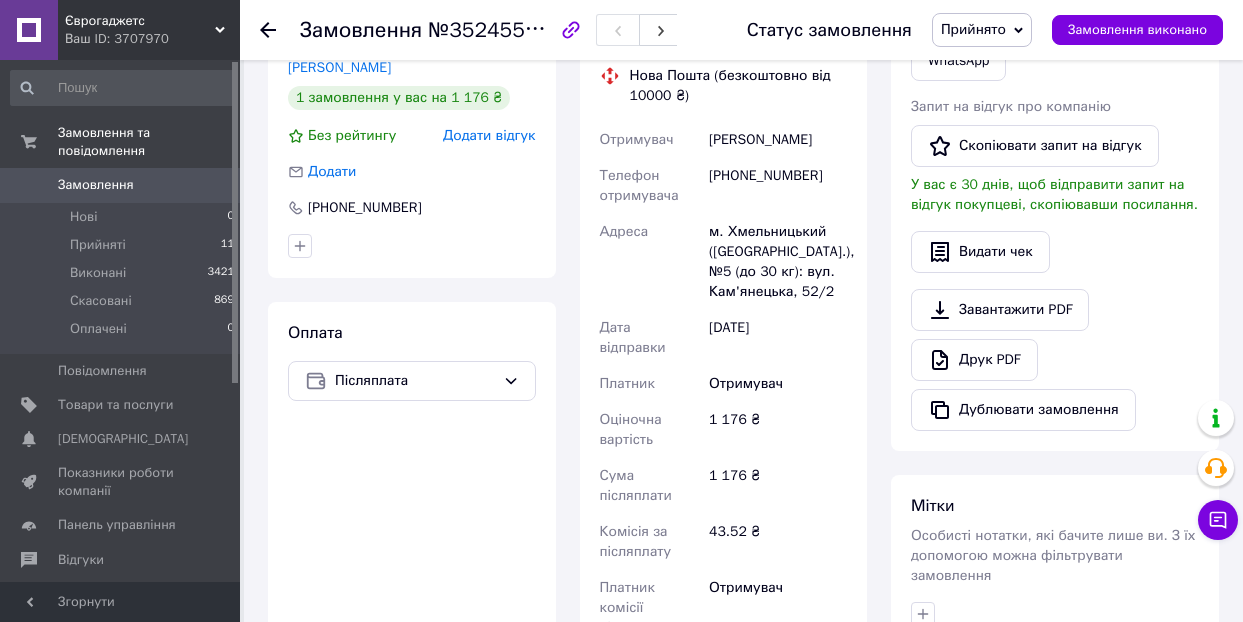 scroll, scrollTop: 500, scrollLeft: 0, axis: vertical 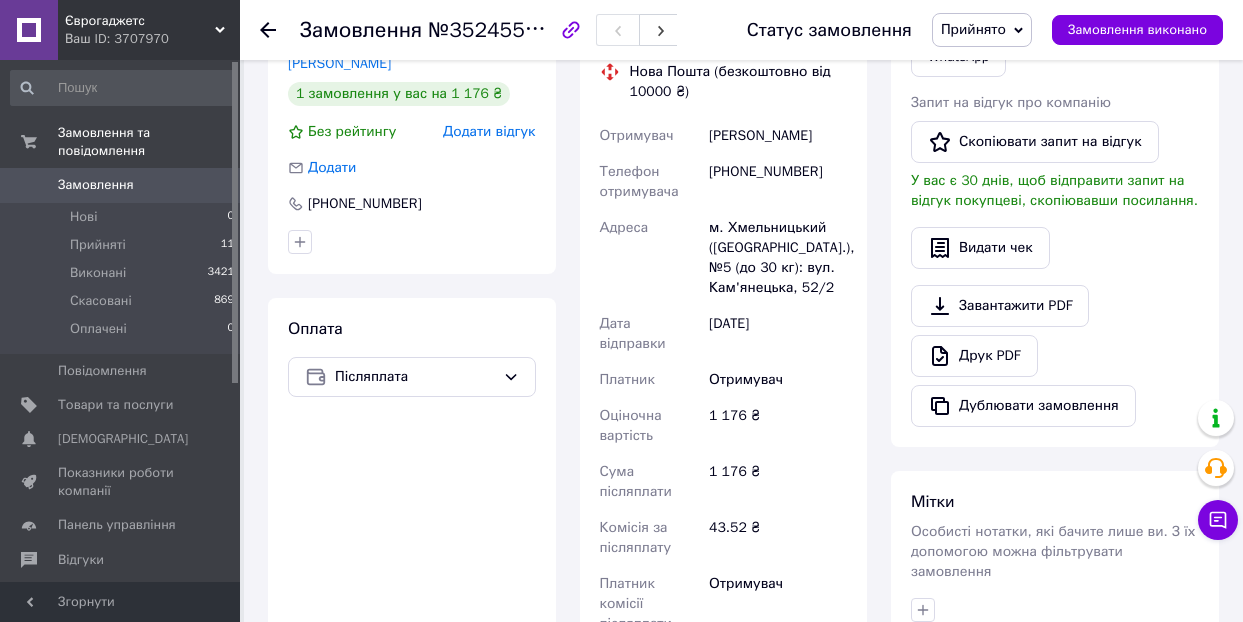 click on "Покупець Змінити покупця [PERSON_NAME] 1 замовлення у вас на 1 176 ₴ Без рейтингу   Додати відгук Додати [PHONE_NUMBER] Оплата Післяплата" at bounding box center [412, 425] 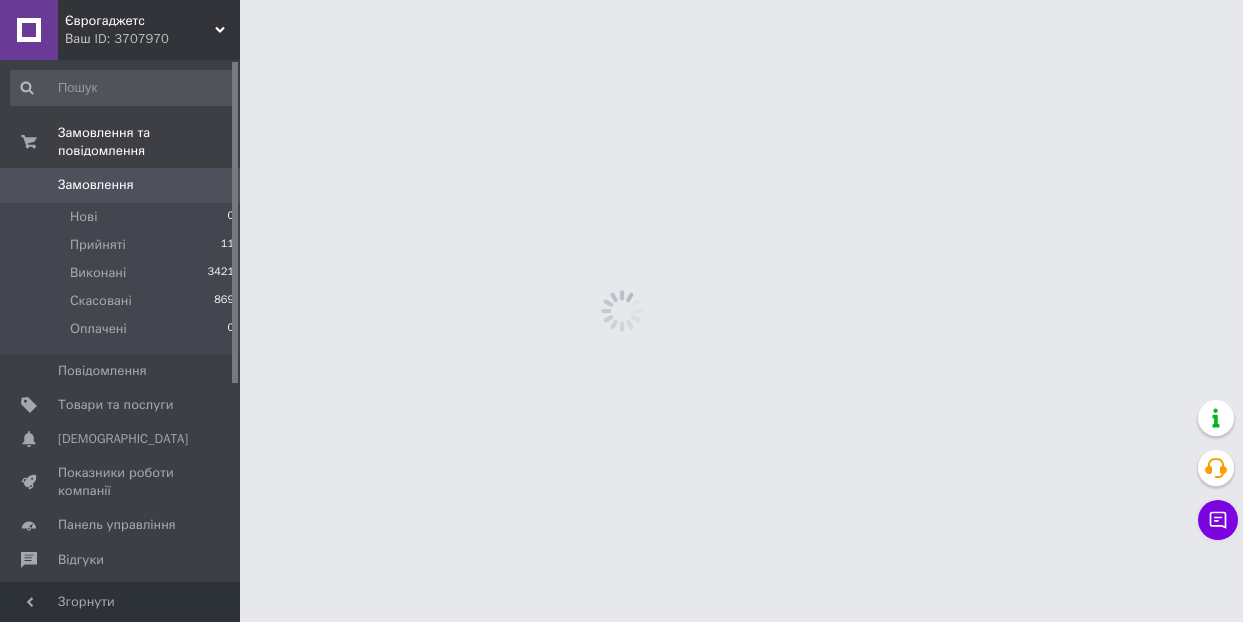 scroll, scrollTop: 0, scrollLeft: 0, axis: both 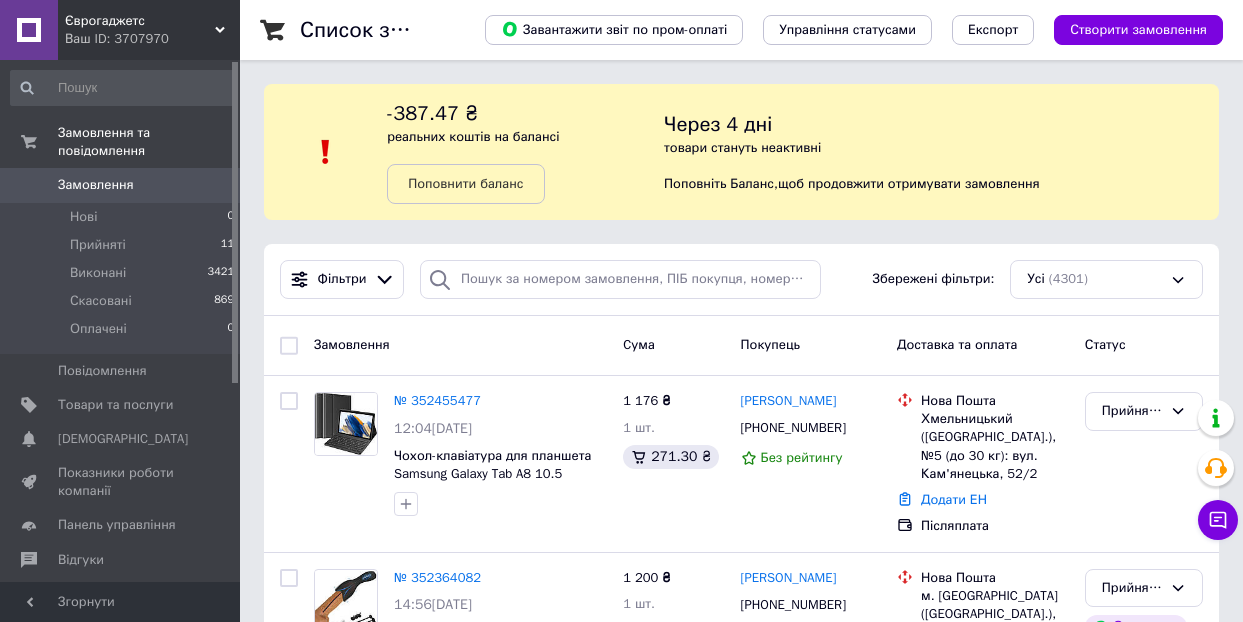 click on "Прийняті 11" at bounding box center (123, 245) 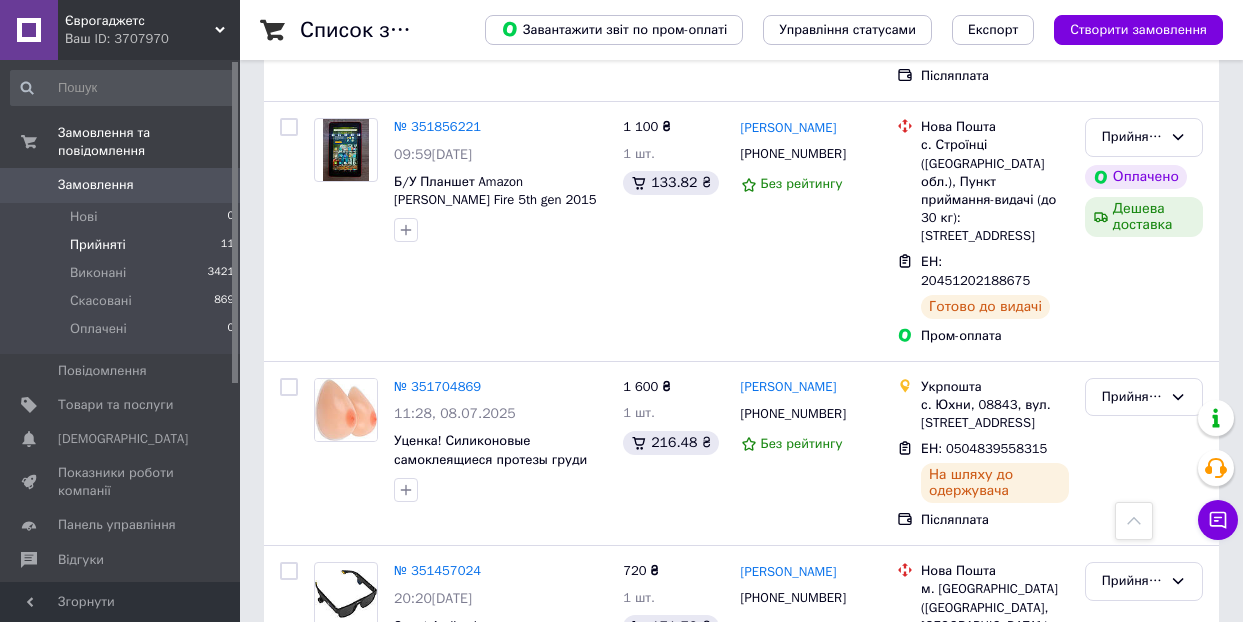 scroll, scrollTop: 2058, scrollLeft: 0, axis: vertical 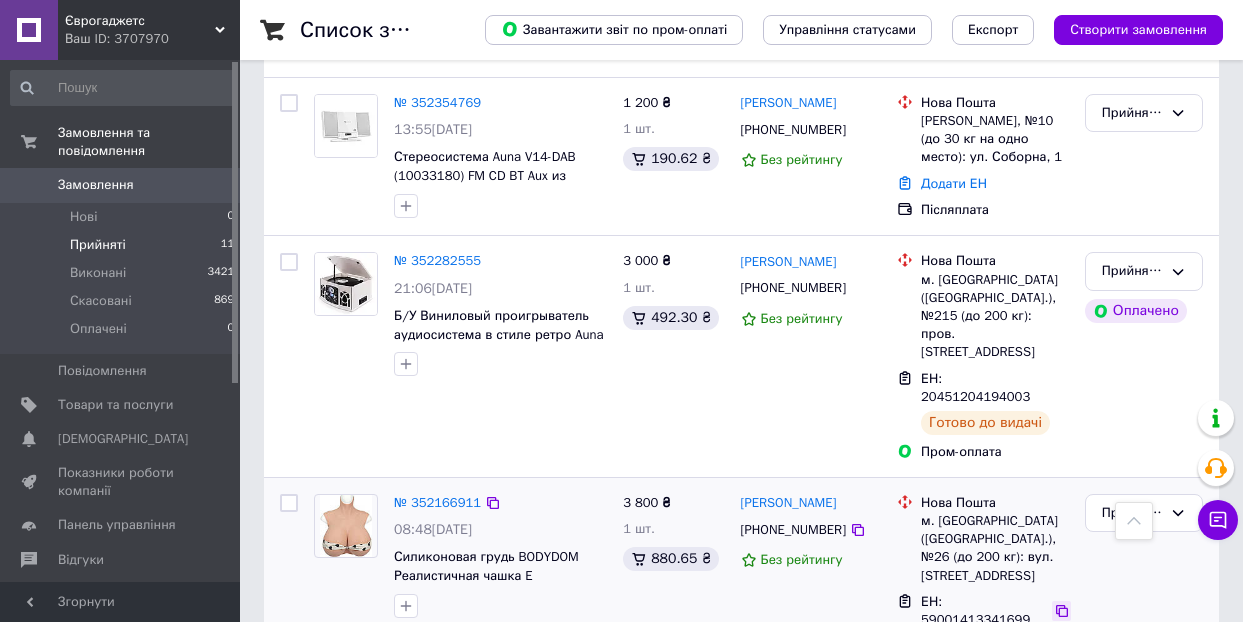 click 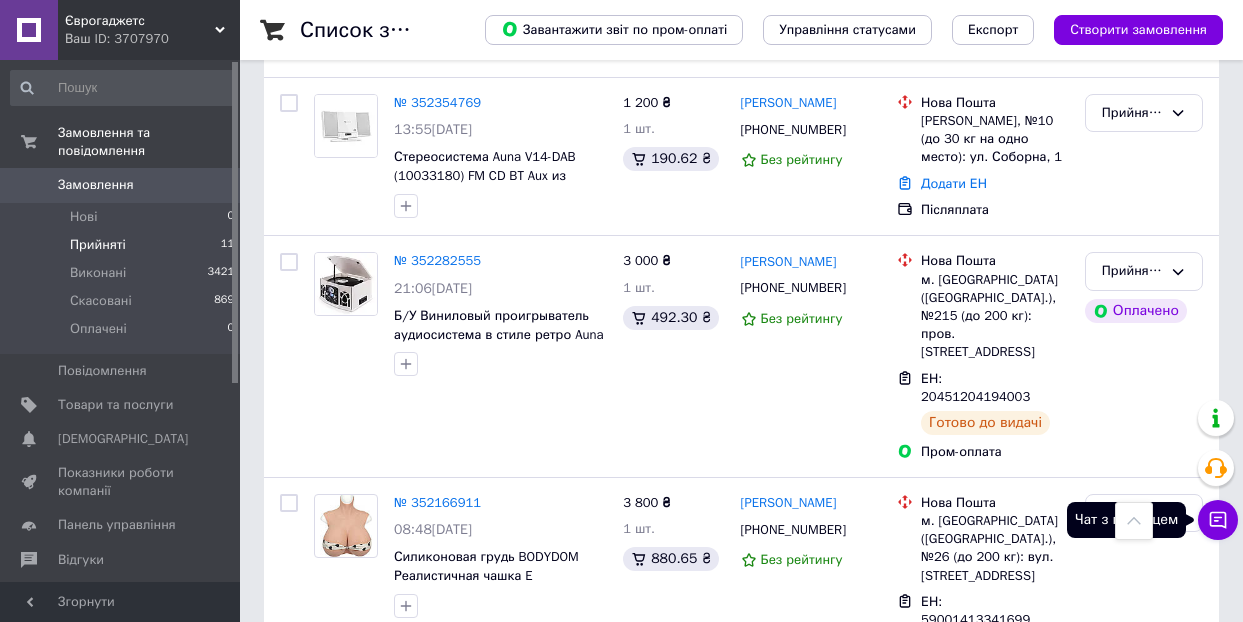 click 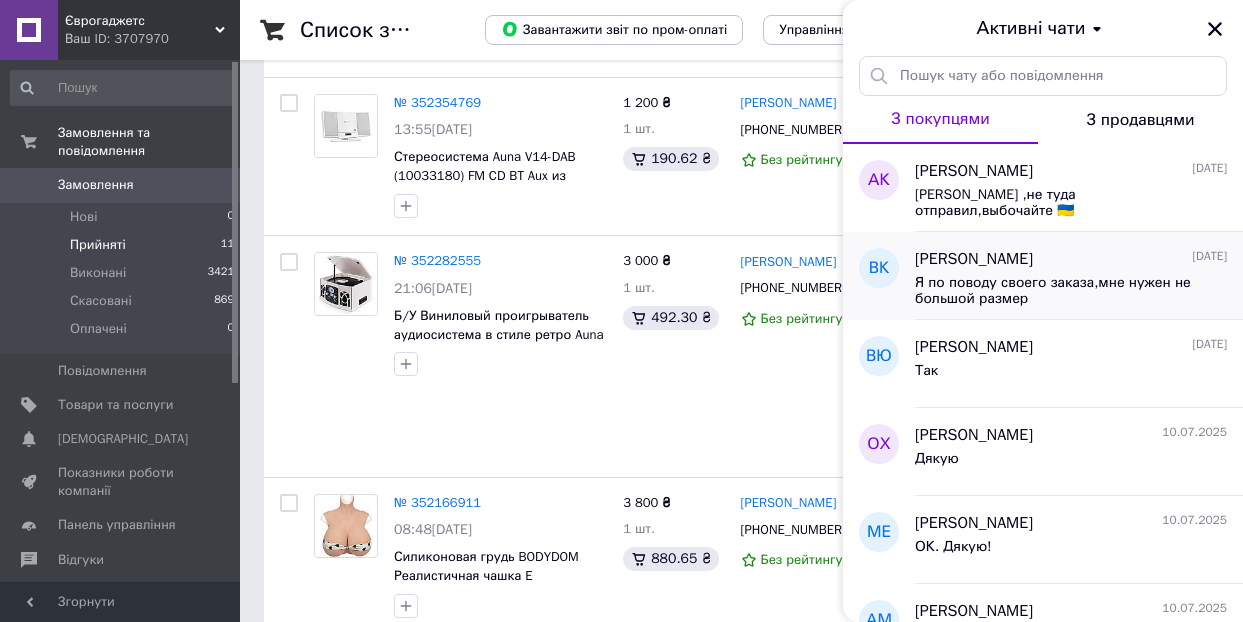 click on "Я по поводу своего заказа,мне нужен не большой размер" at bounding box center (1057, 291) 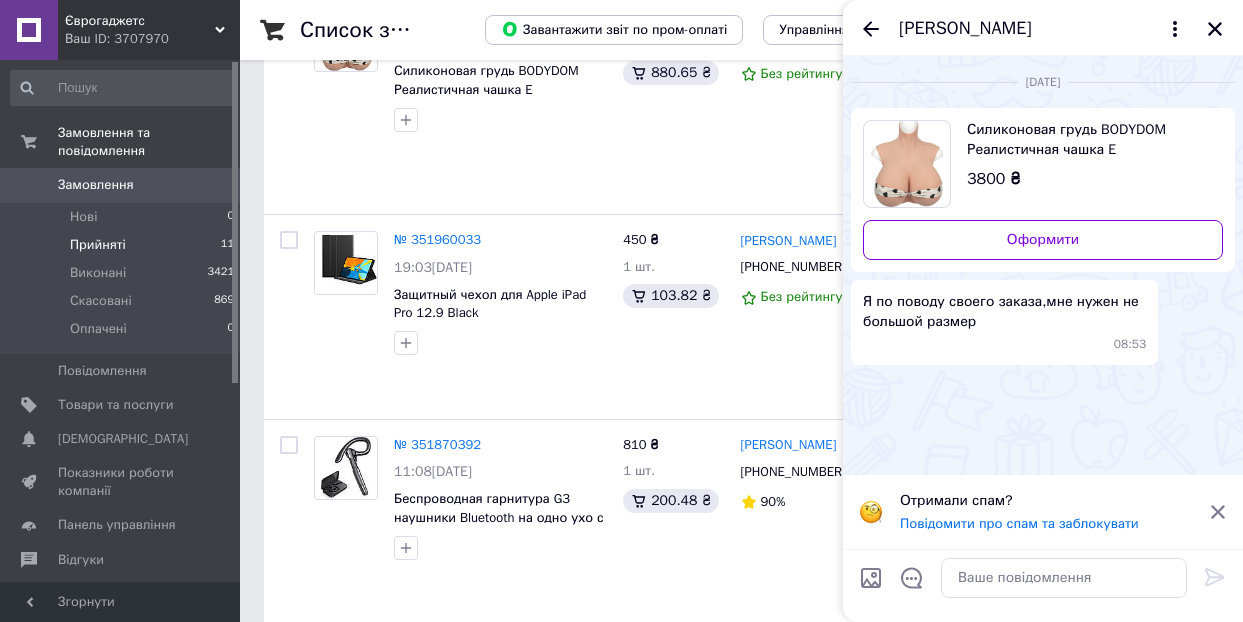 scroll, scrollTop: 1358, scrollLeft: 0, axis: vertical 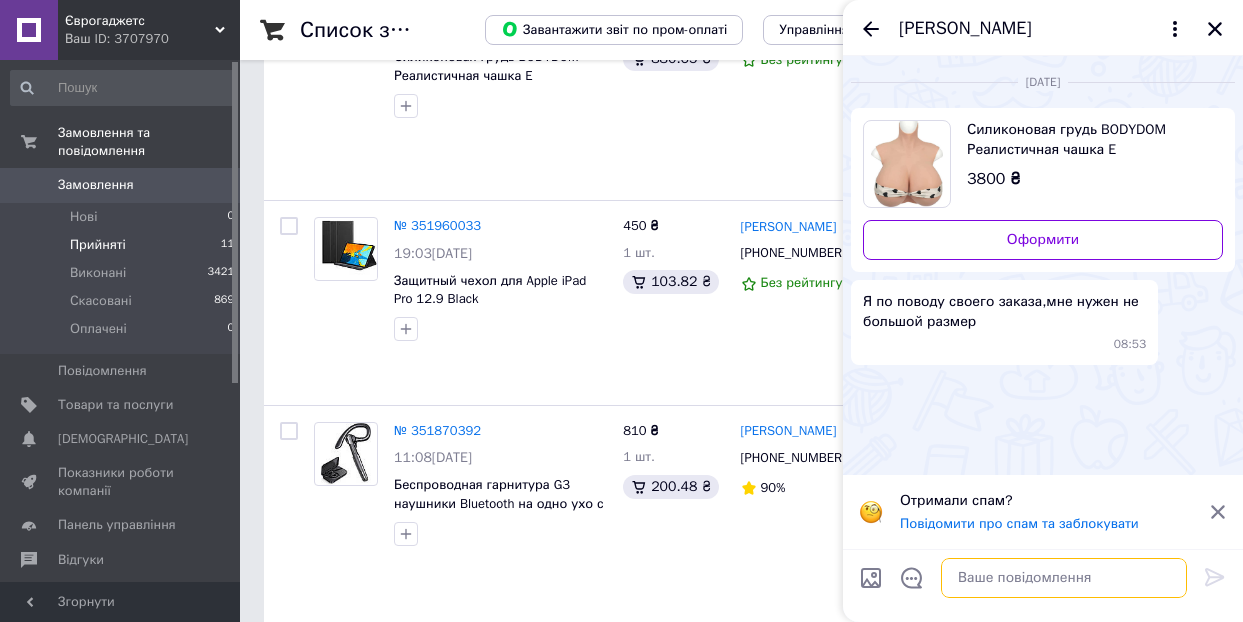 click at bounding box center (1064, 578) 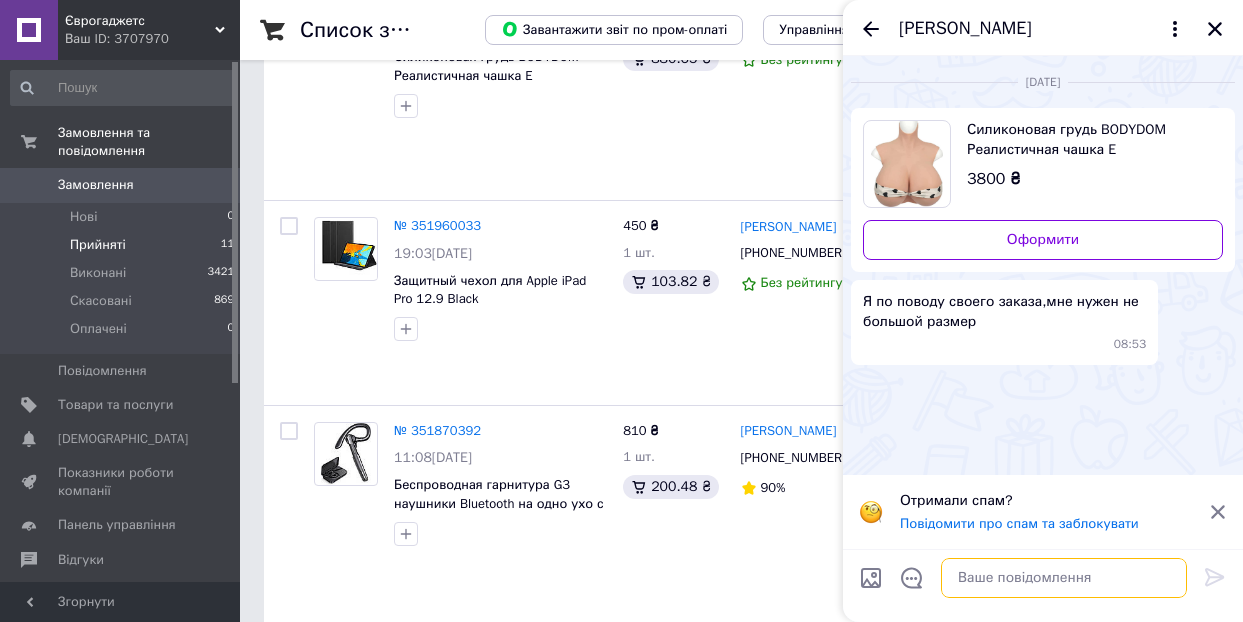 type on "L" 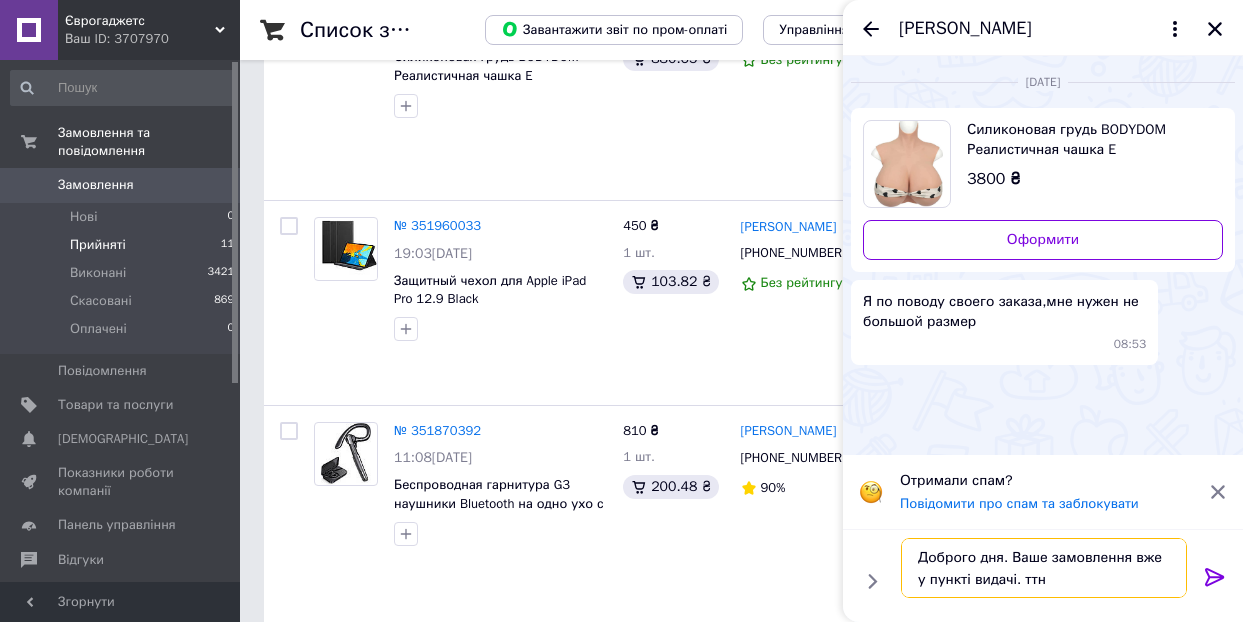 paste on "59001413341699" 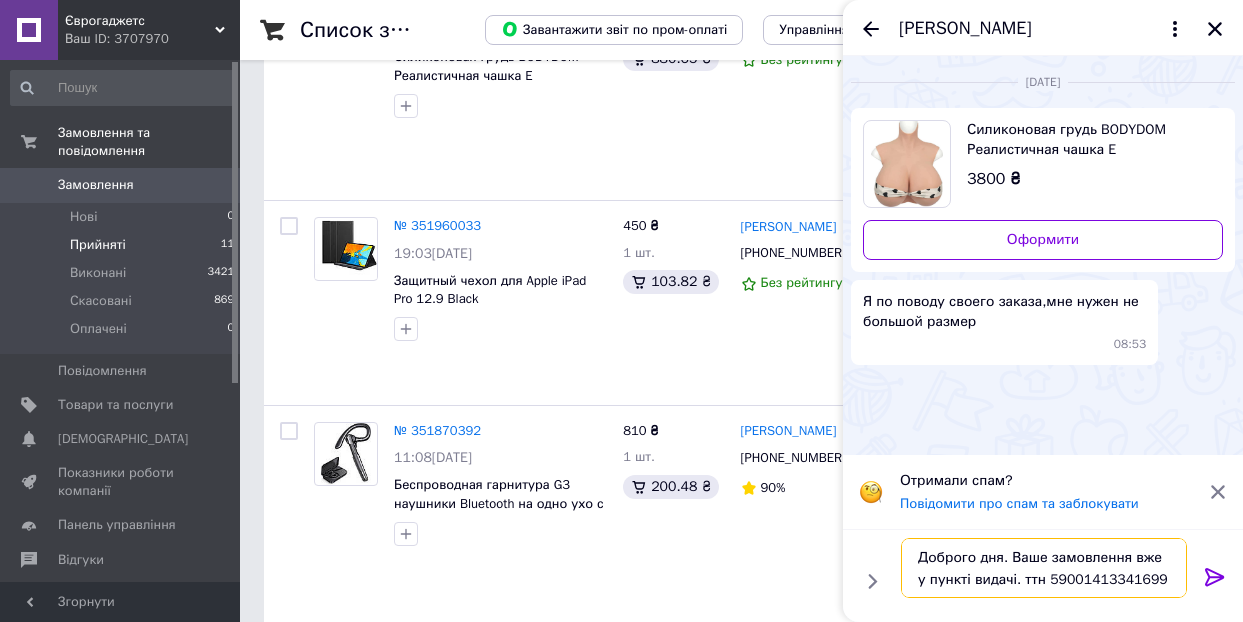 type on "Доброго дня. Ваше замовлення вже у пункті видачі. ттн 59001413341699" 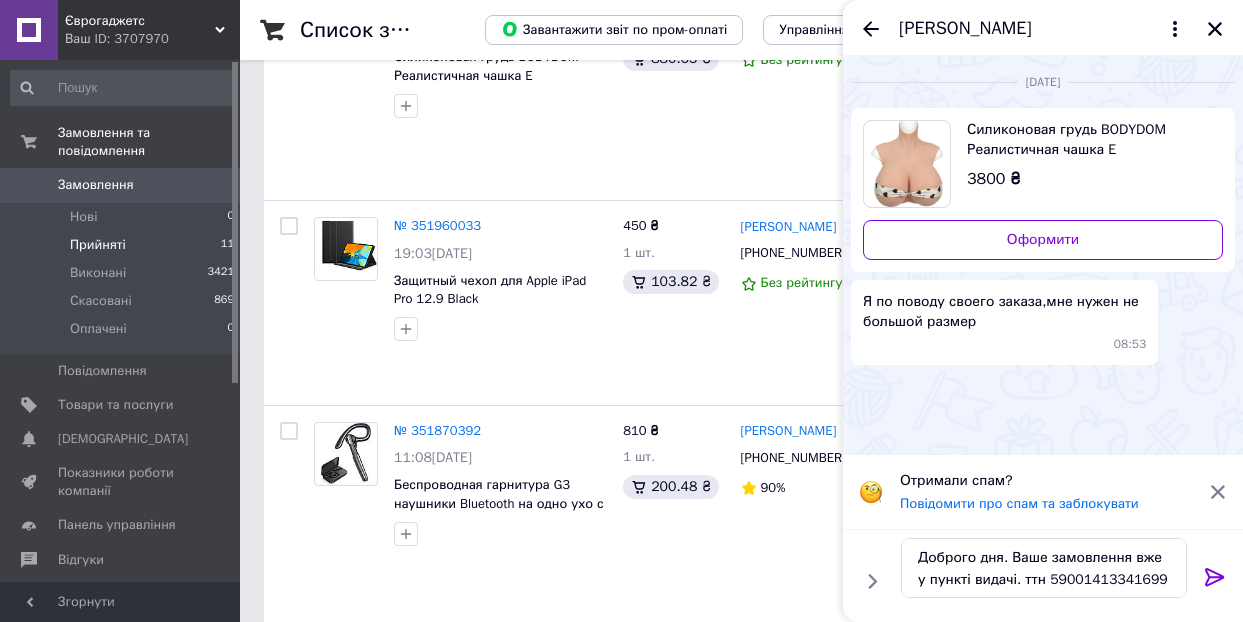 click 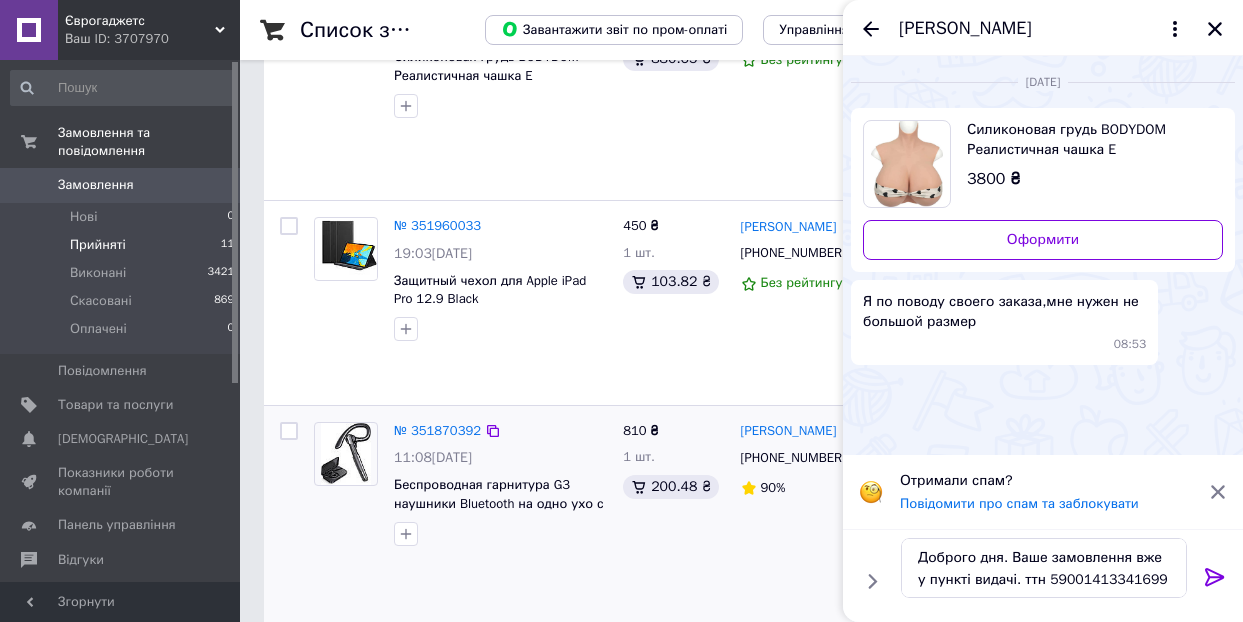 type 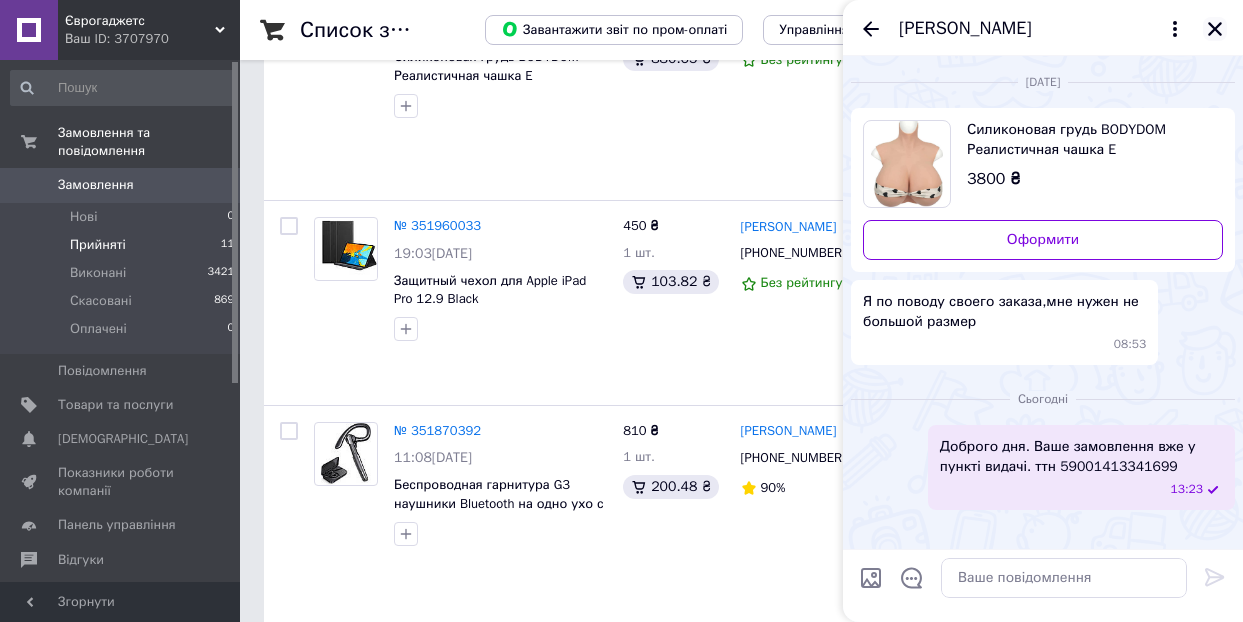 click 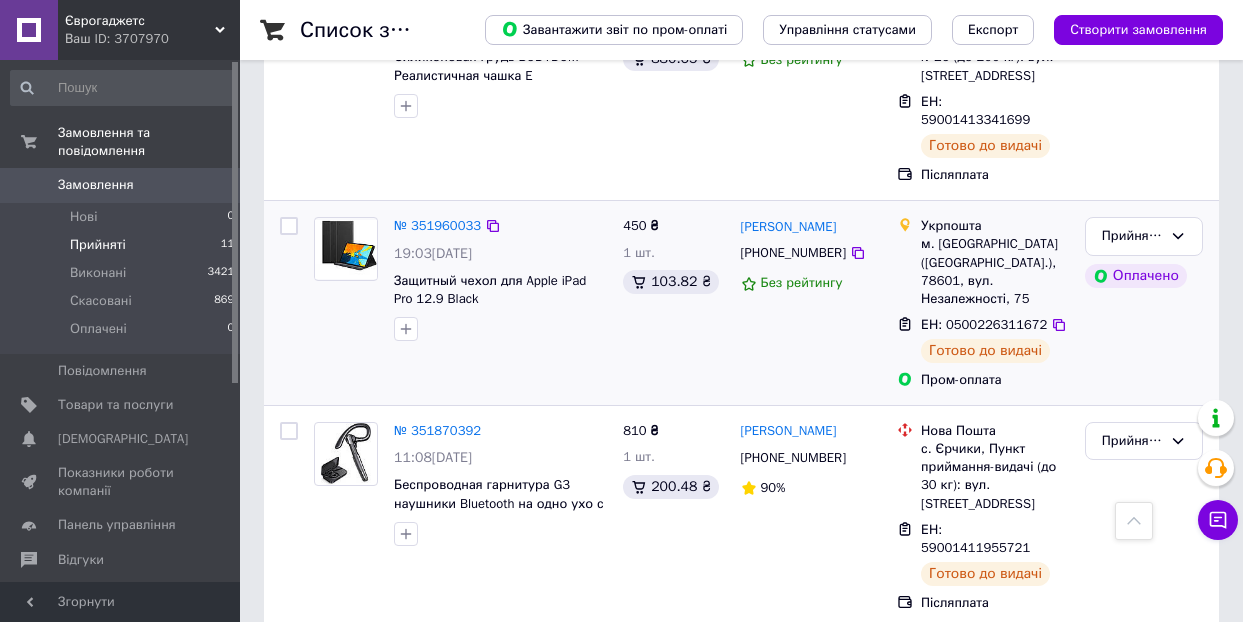 click on "[PERSON_NAME]" at bounding box center [789, 226] 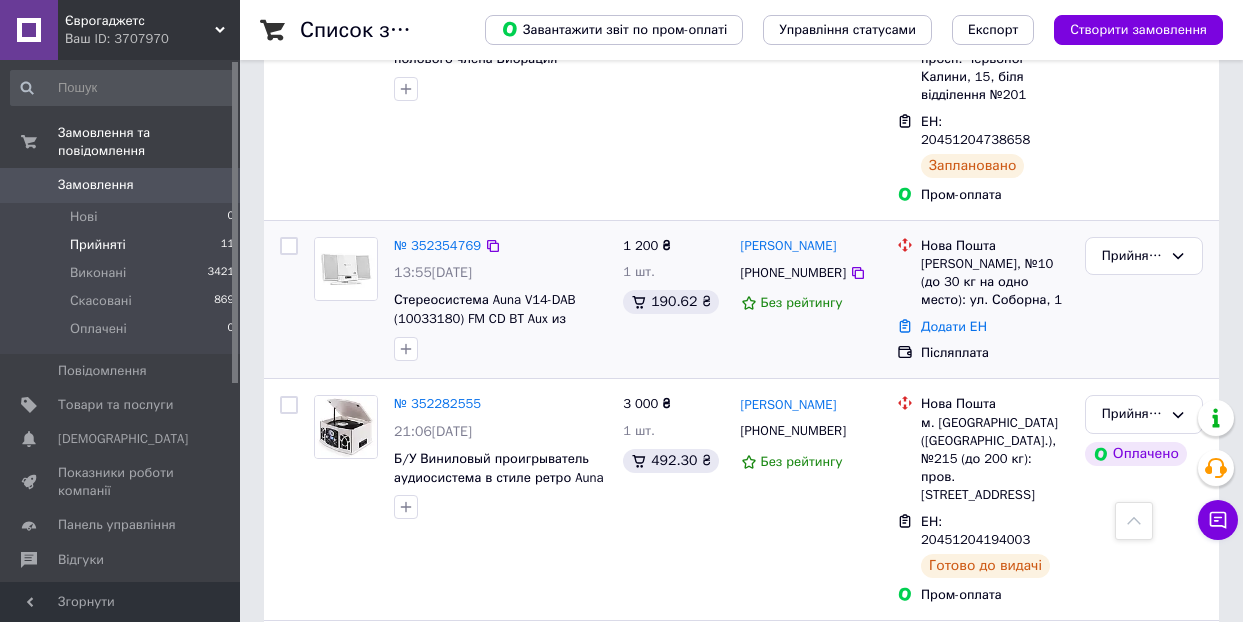 scroll, scrollTop: 758, scrollLeft: 0, axis: vertical 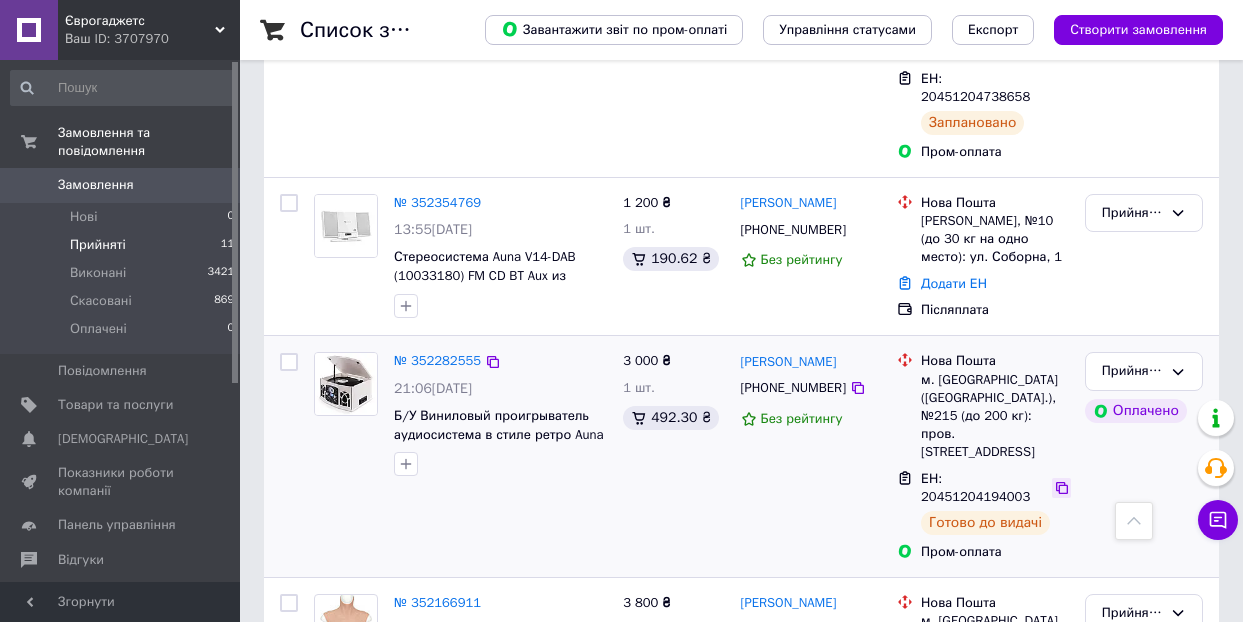 click 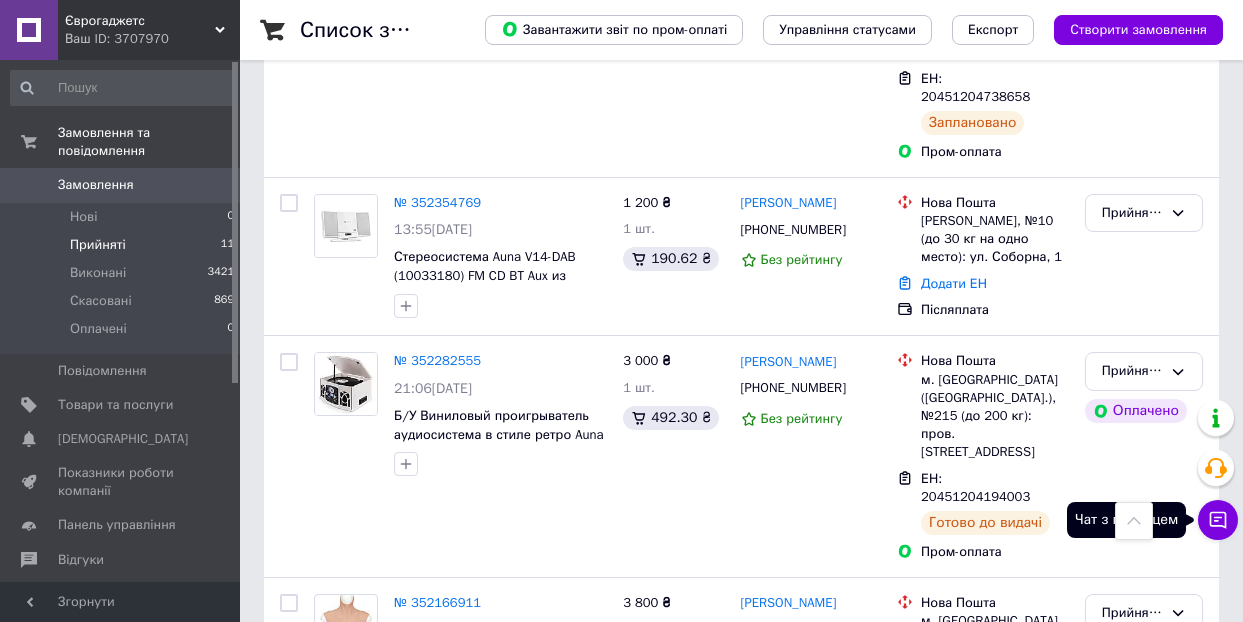 click on "Чат з покупцем" at bounding box center (1218, 520) 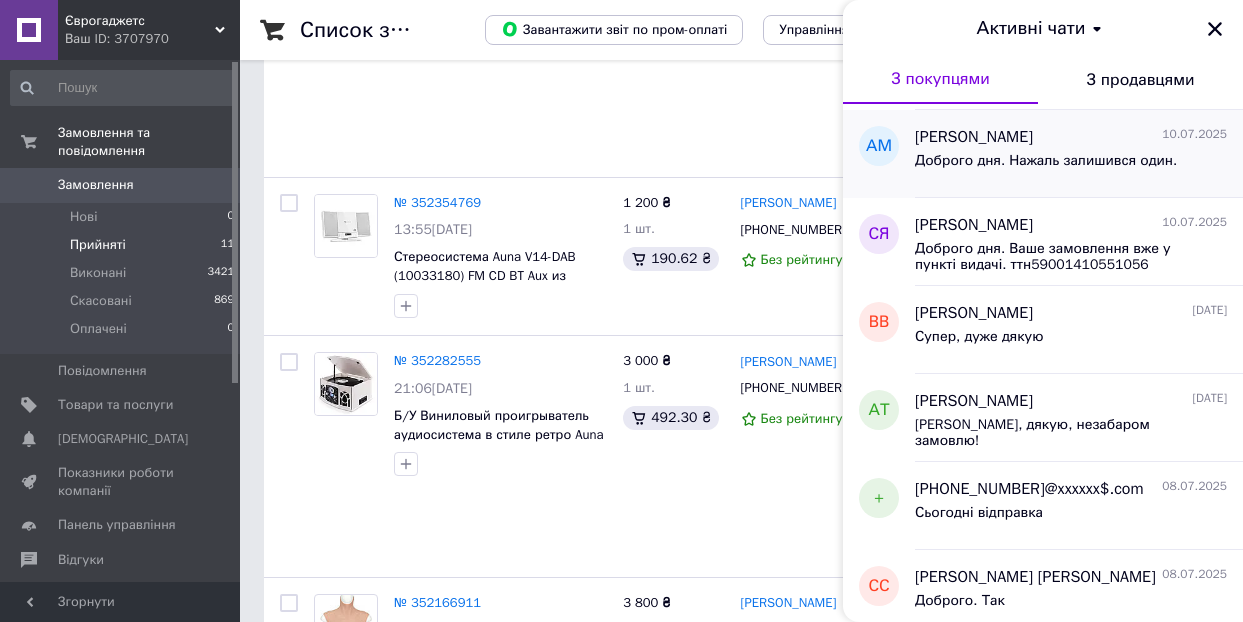 scroll, scrollTop: 500, scrollLeft: 0, axis: vertical 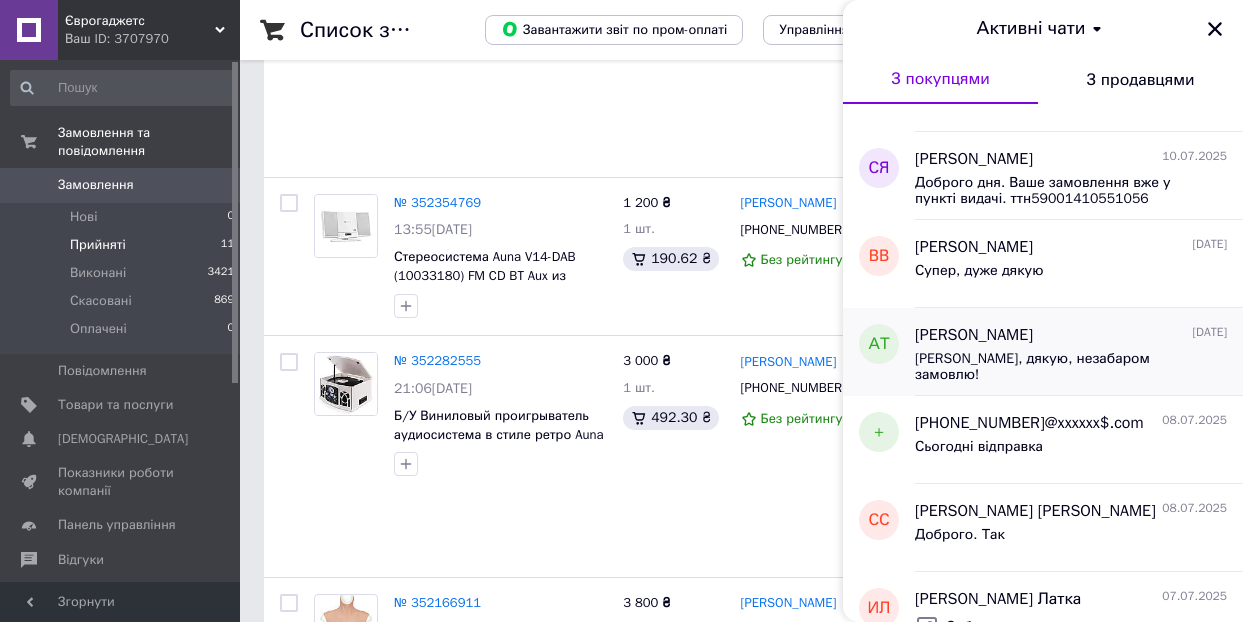 click on "[PERSON_NAME]" at bounding box center [974, 335] 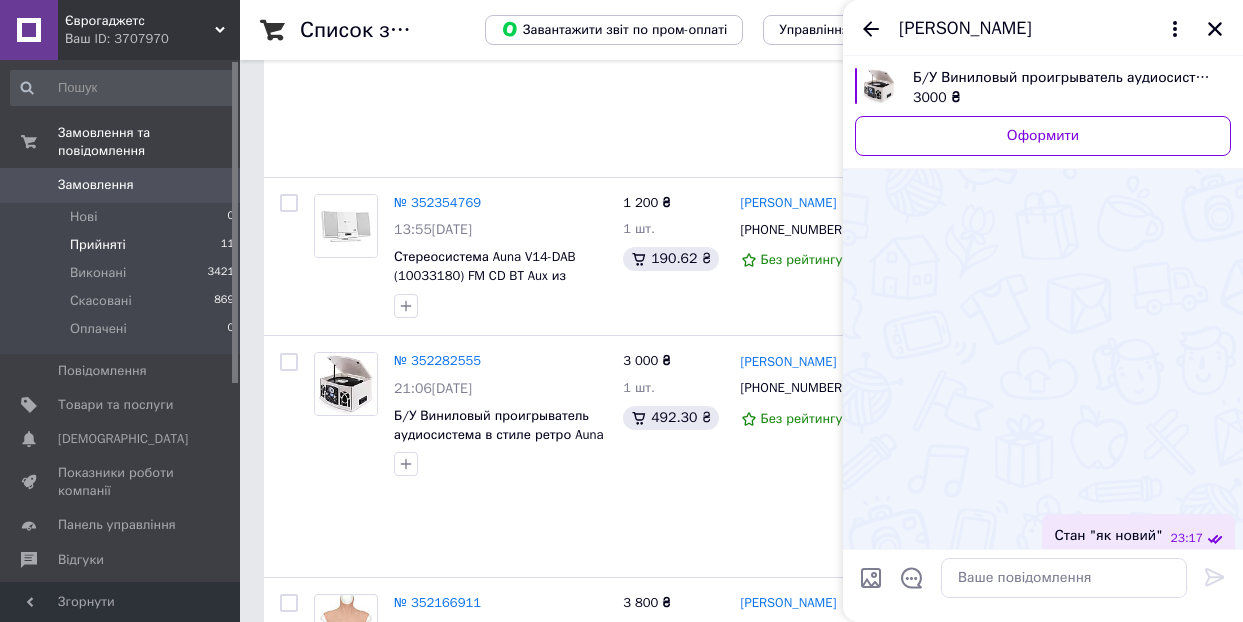 scroll, scrollTop: 994, scrollLeft: 0, axis: vertical 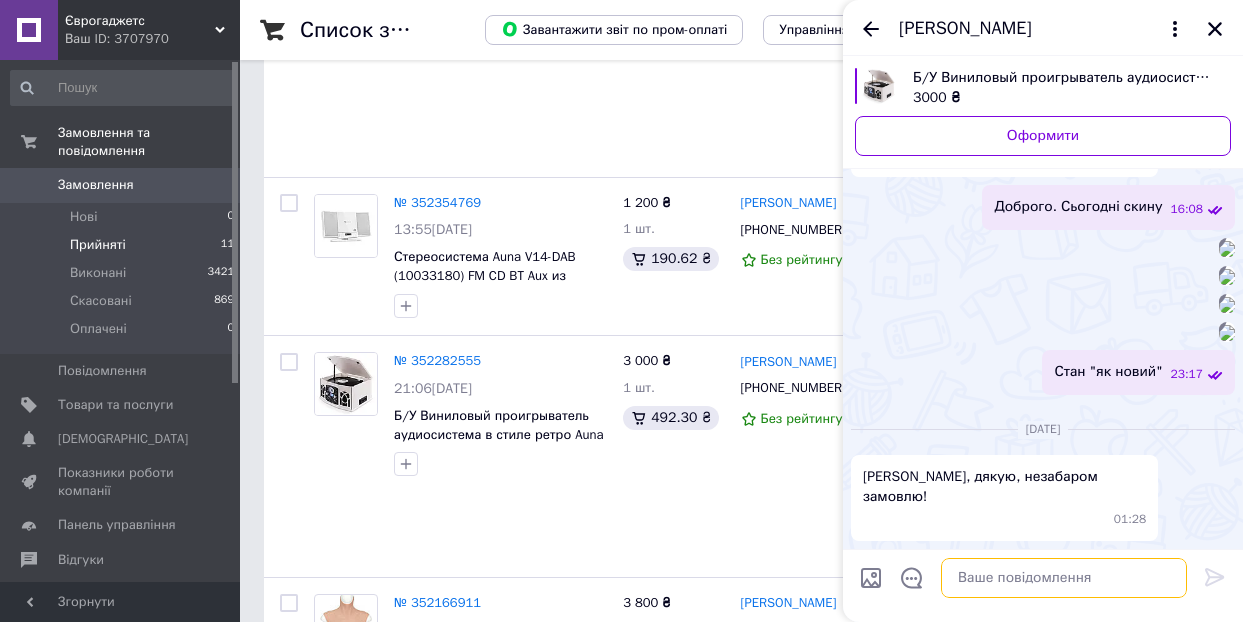 click at bounding box center (1064, 578) 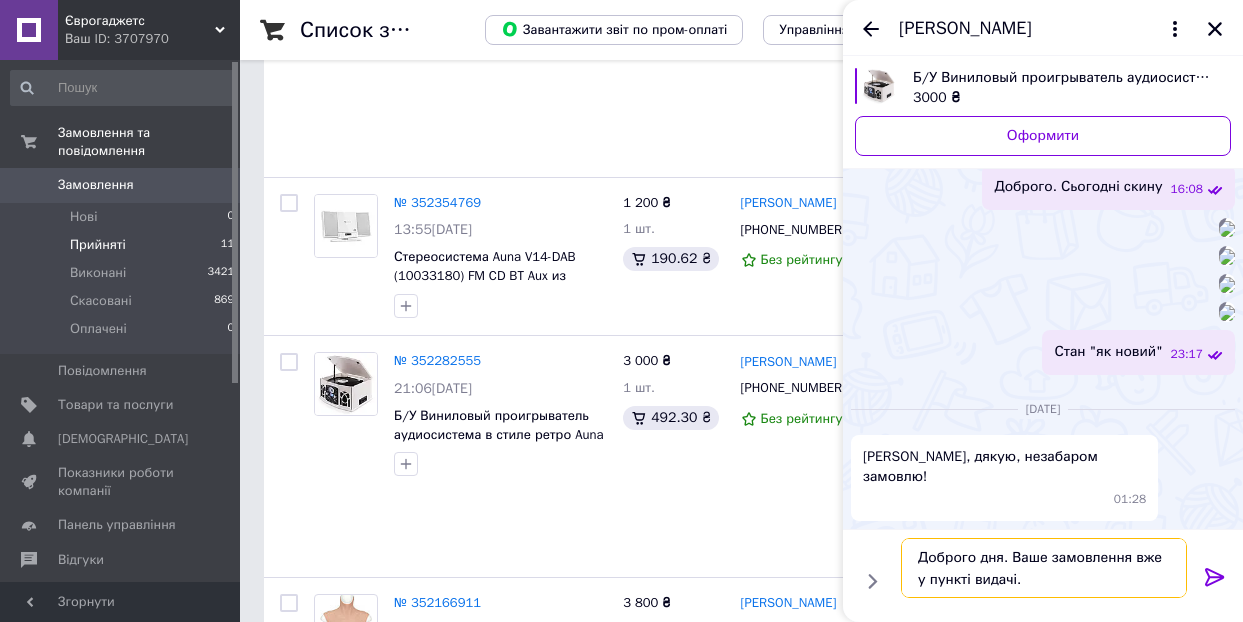 paste on "20451204194003" 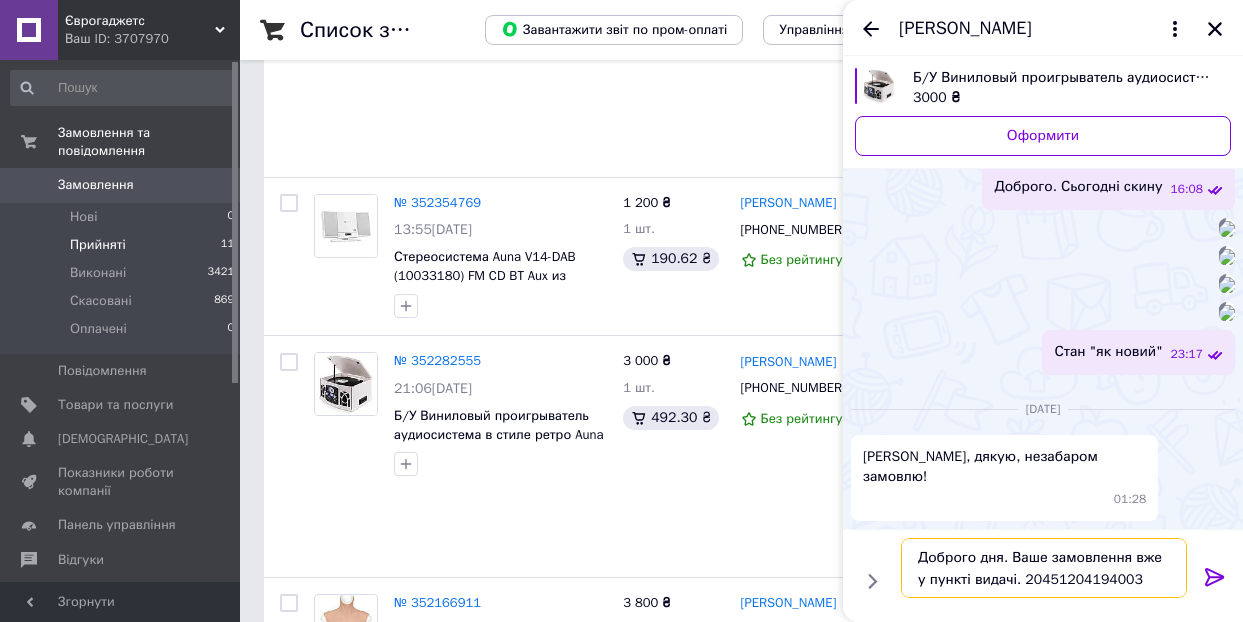 click on "Доброго дня. Ваше замовлення вже у пункті видачі. 20451204194003" at bounding box center [1044, 568] 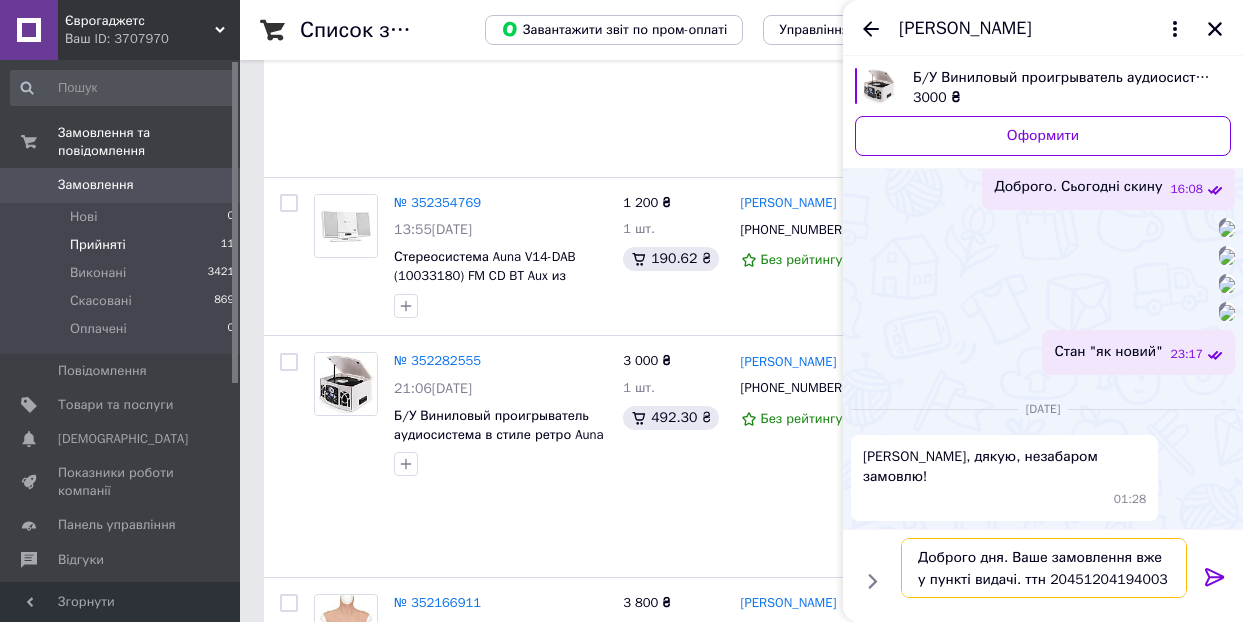 type on "Доброго дня. Ваше замовлення вже у пункті видачі. ттн 20451204194003" 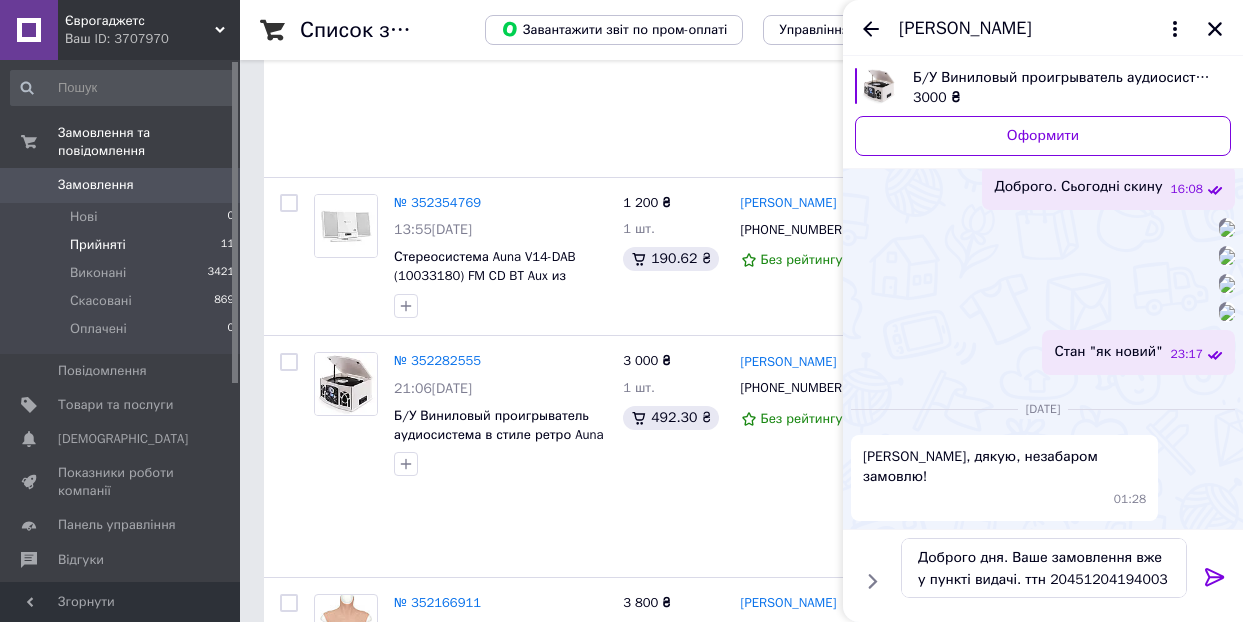 click 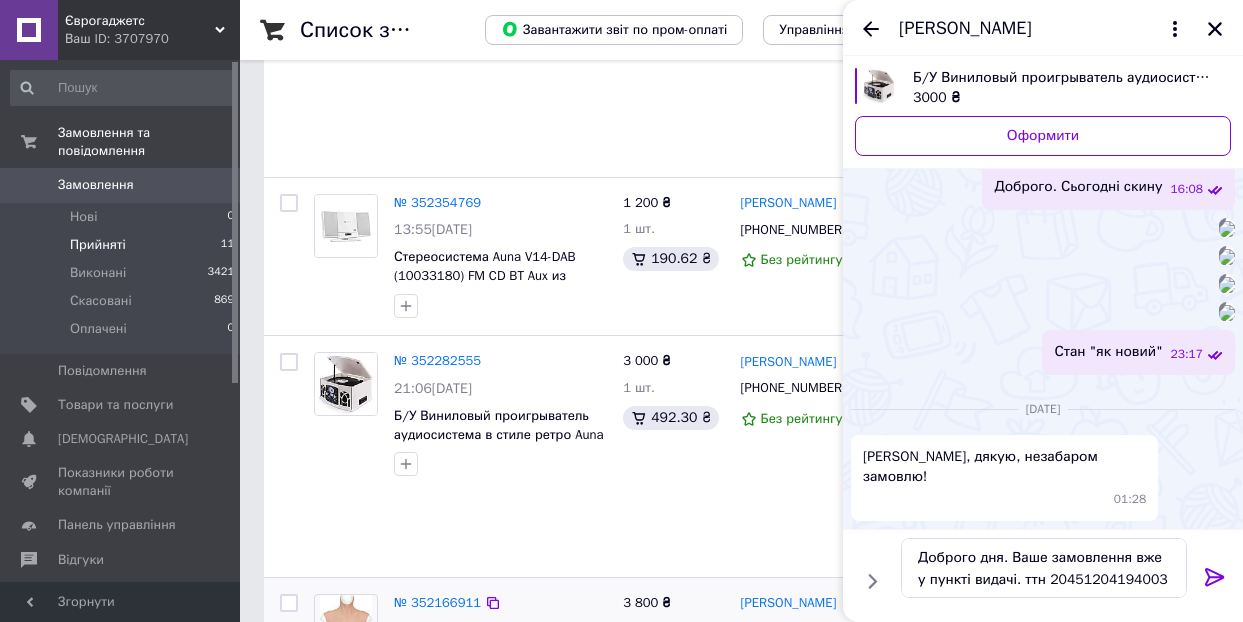 type 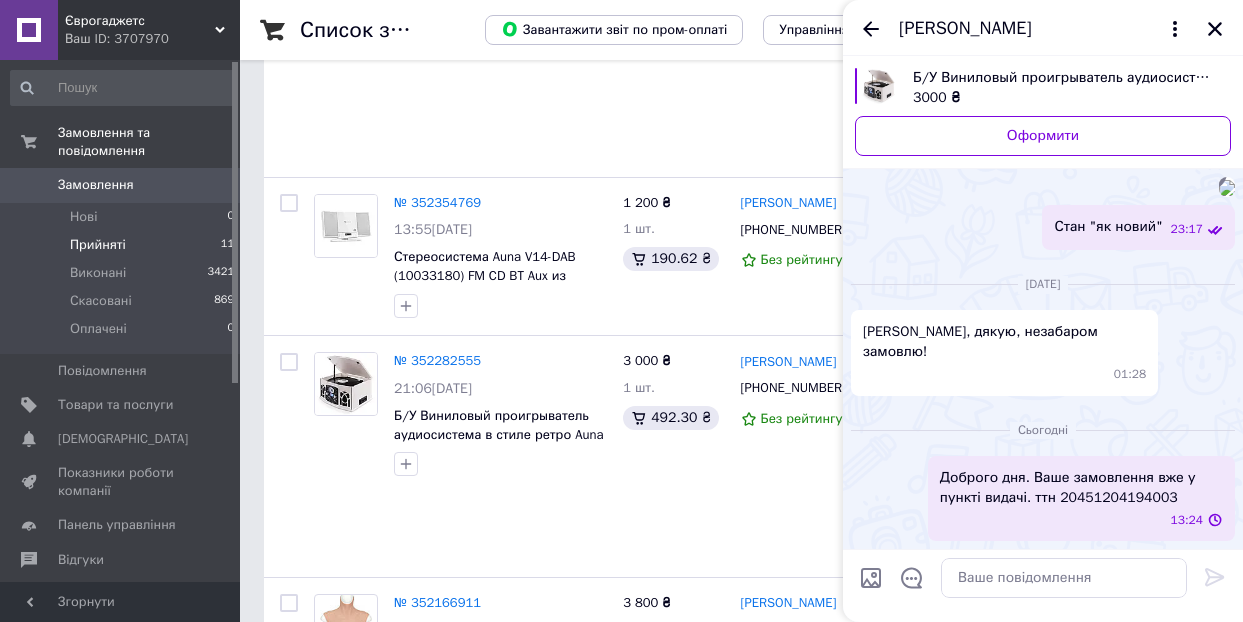 scroll, scrollTop: 1193, scrollLeft: 0, axis: vertical 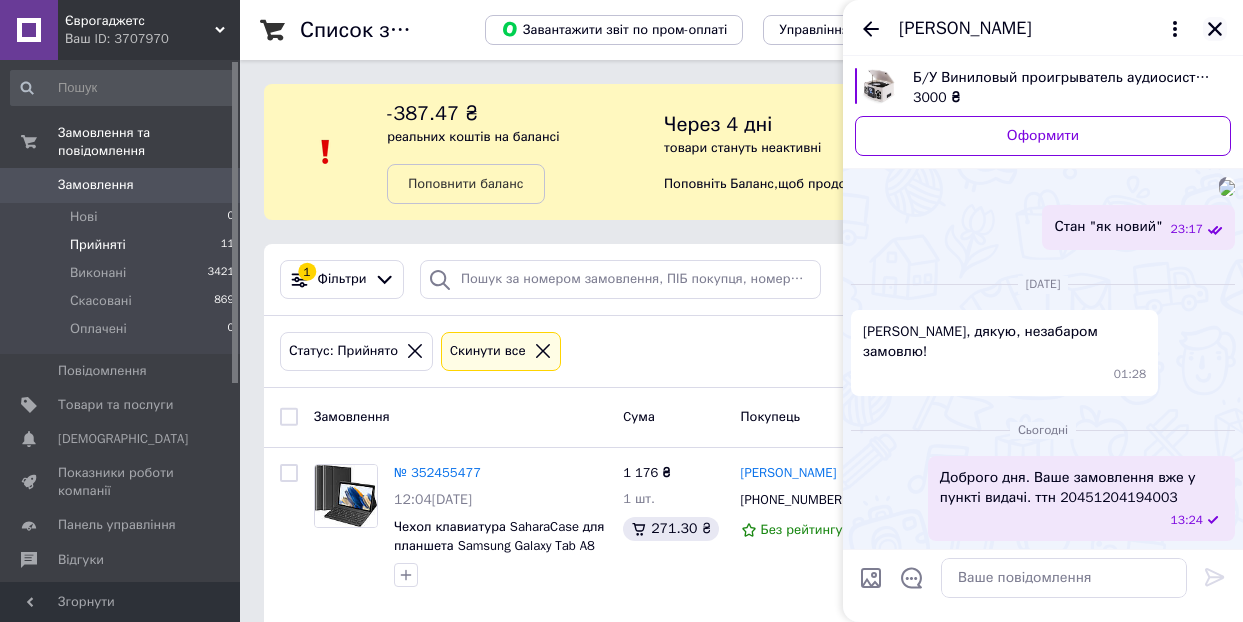 click 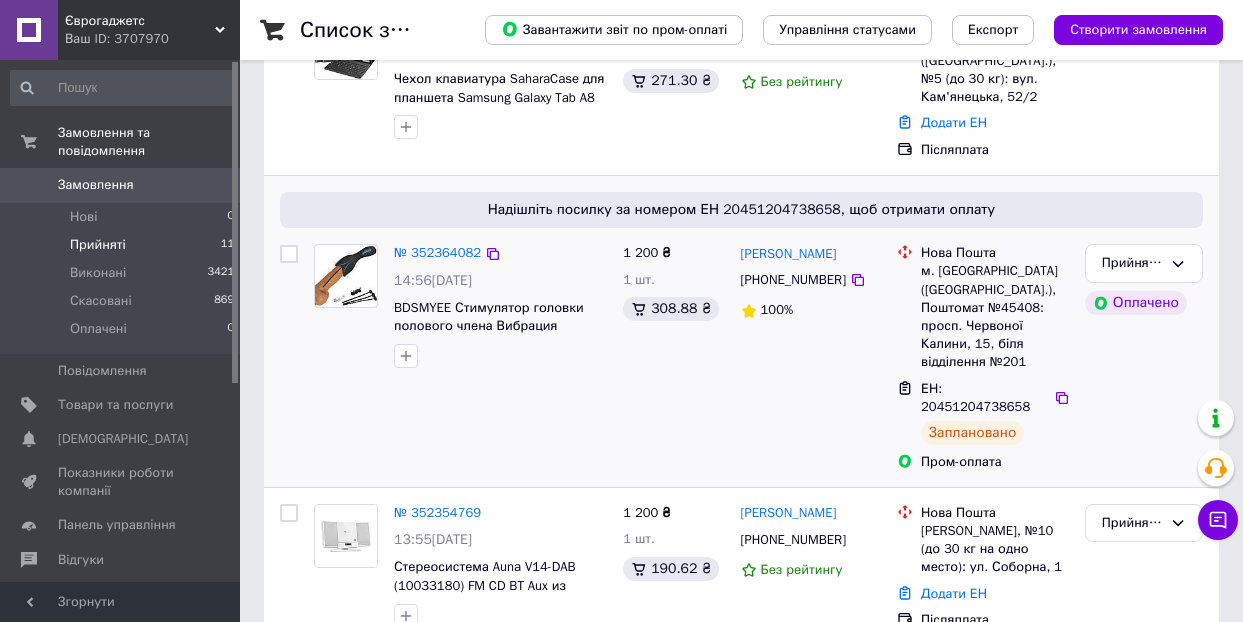 scroll, scrollTop: 458, scrollLeft: 0, axis: vertical 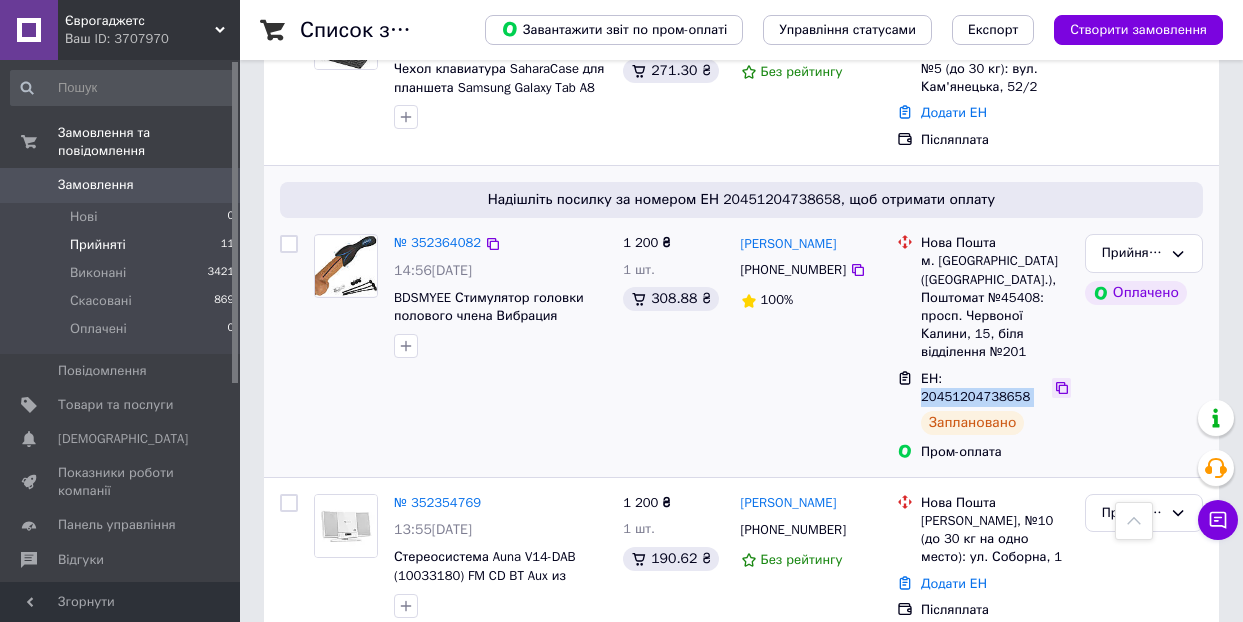 drag, startPoint x: 943, startPoint y: 365, endPoint x: 1048, endPoint y: 354, distance: 105.574615 